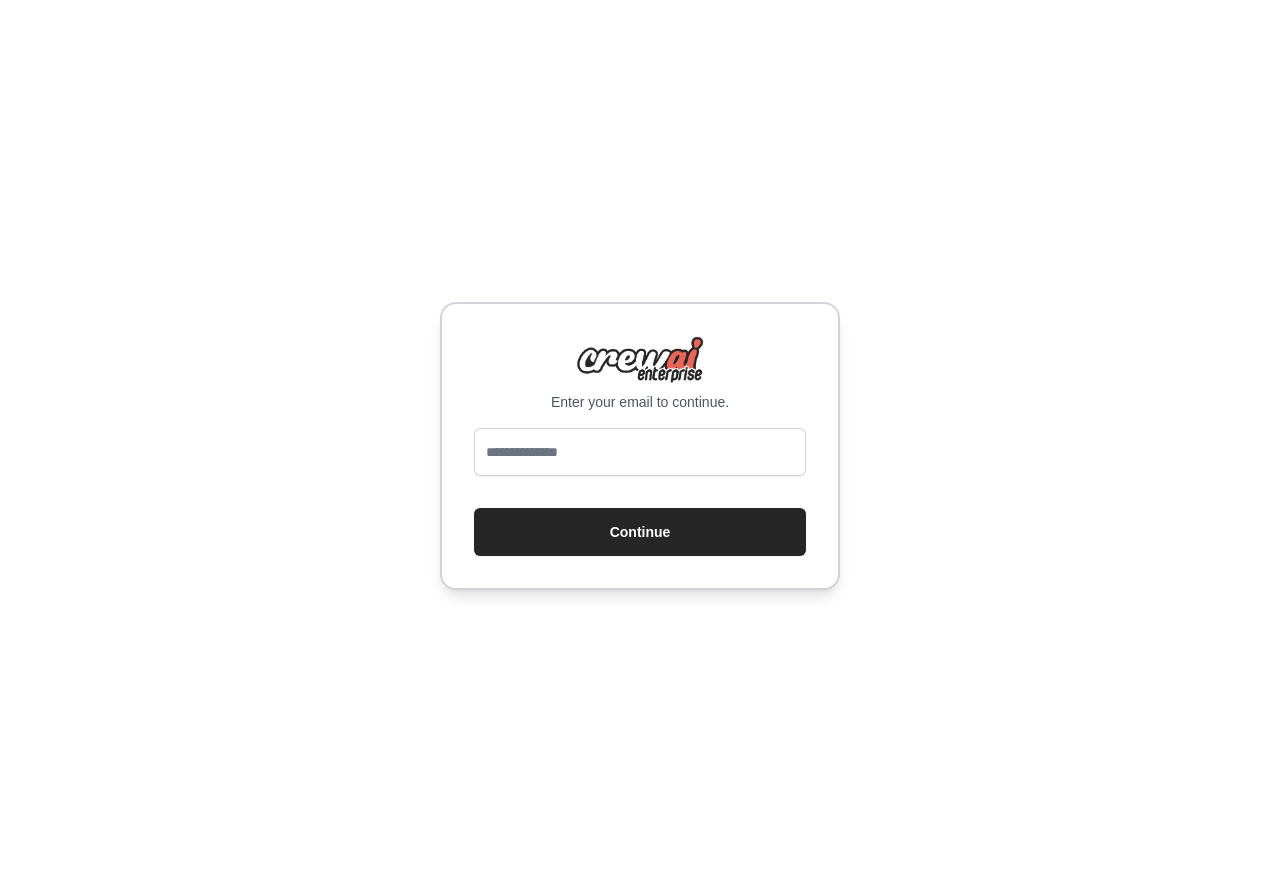 scroll, scrollTop: 0, scrollLeft: 0, axis: both 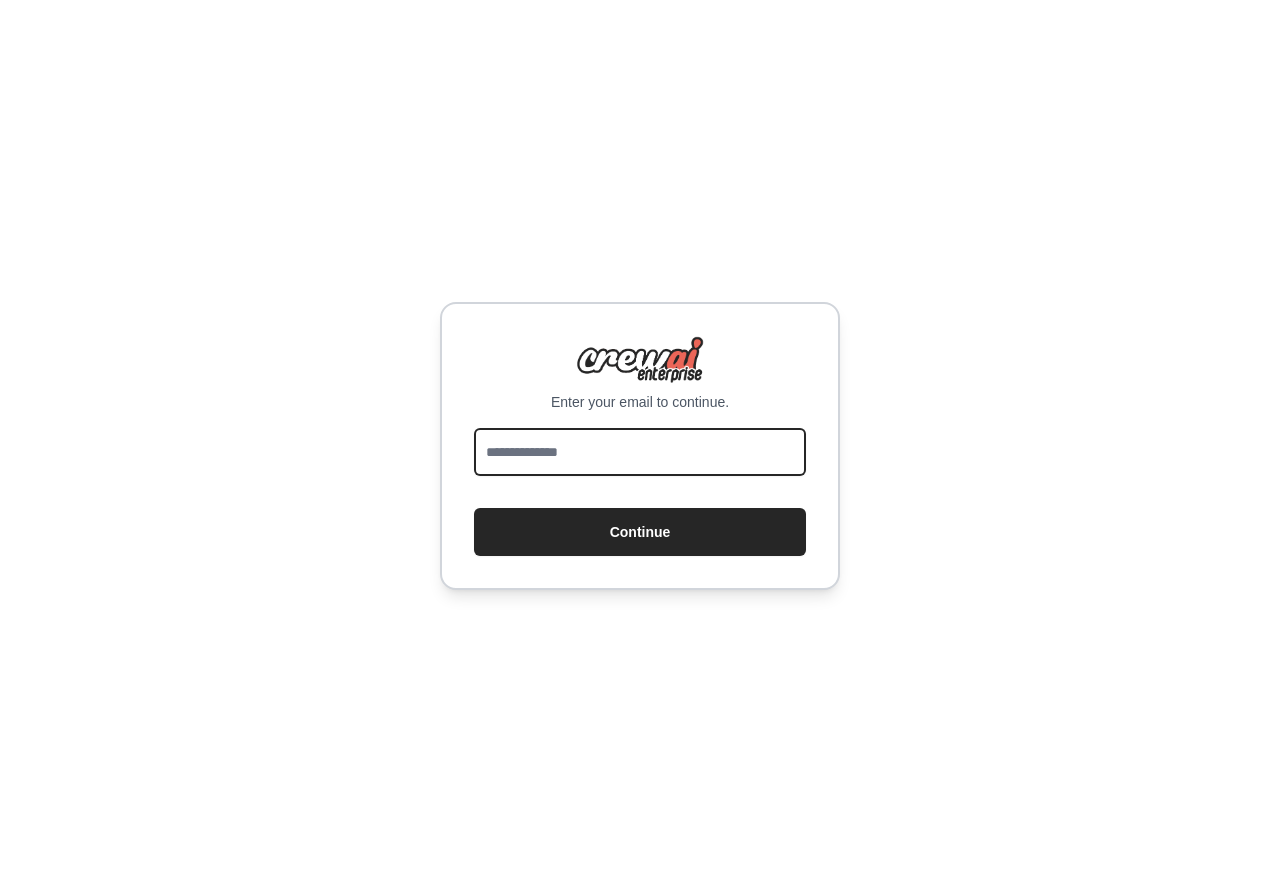 click at bounding box center (640, 452) 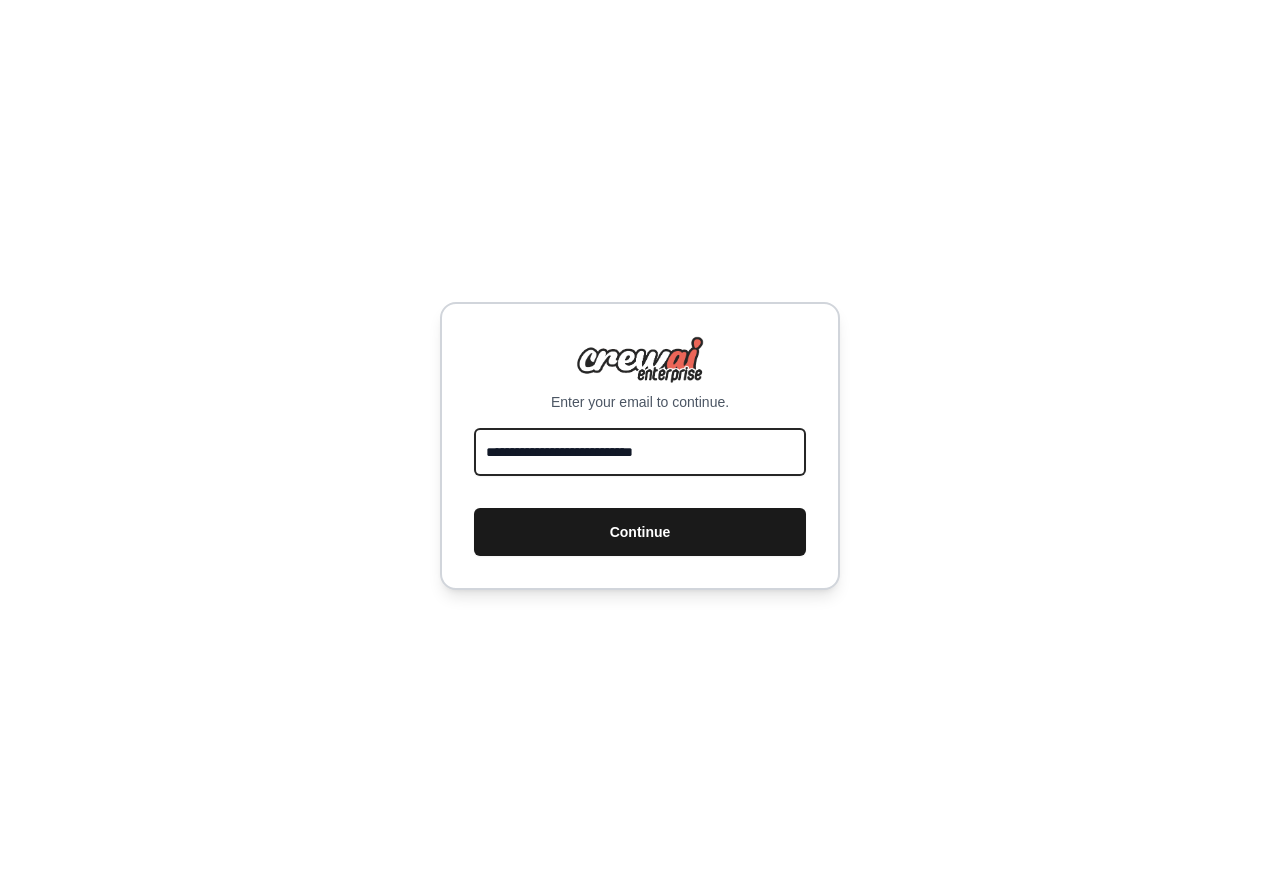 type on "**********" 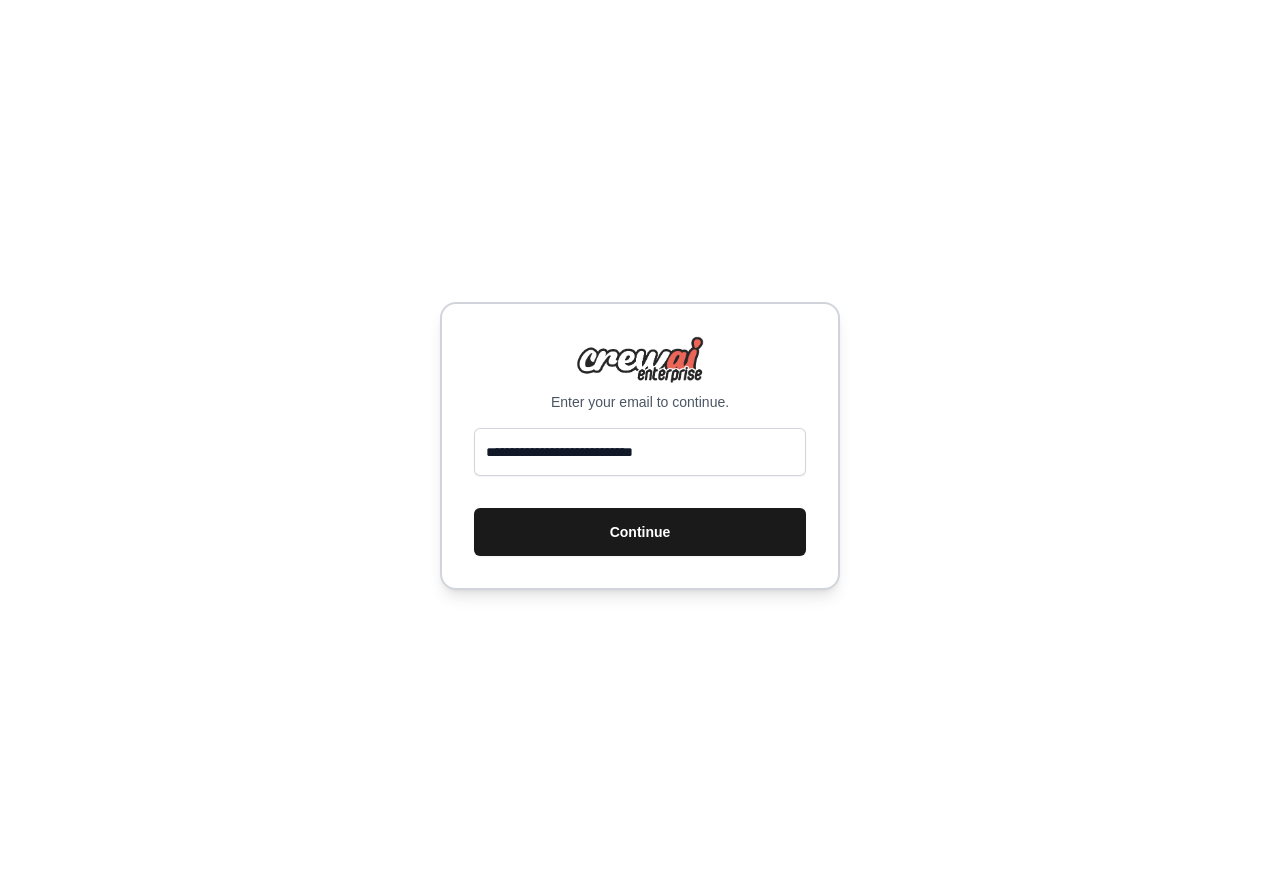click on "Continue" at bounding box center [640, 532] 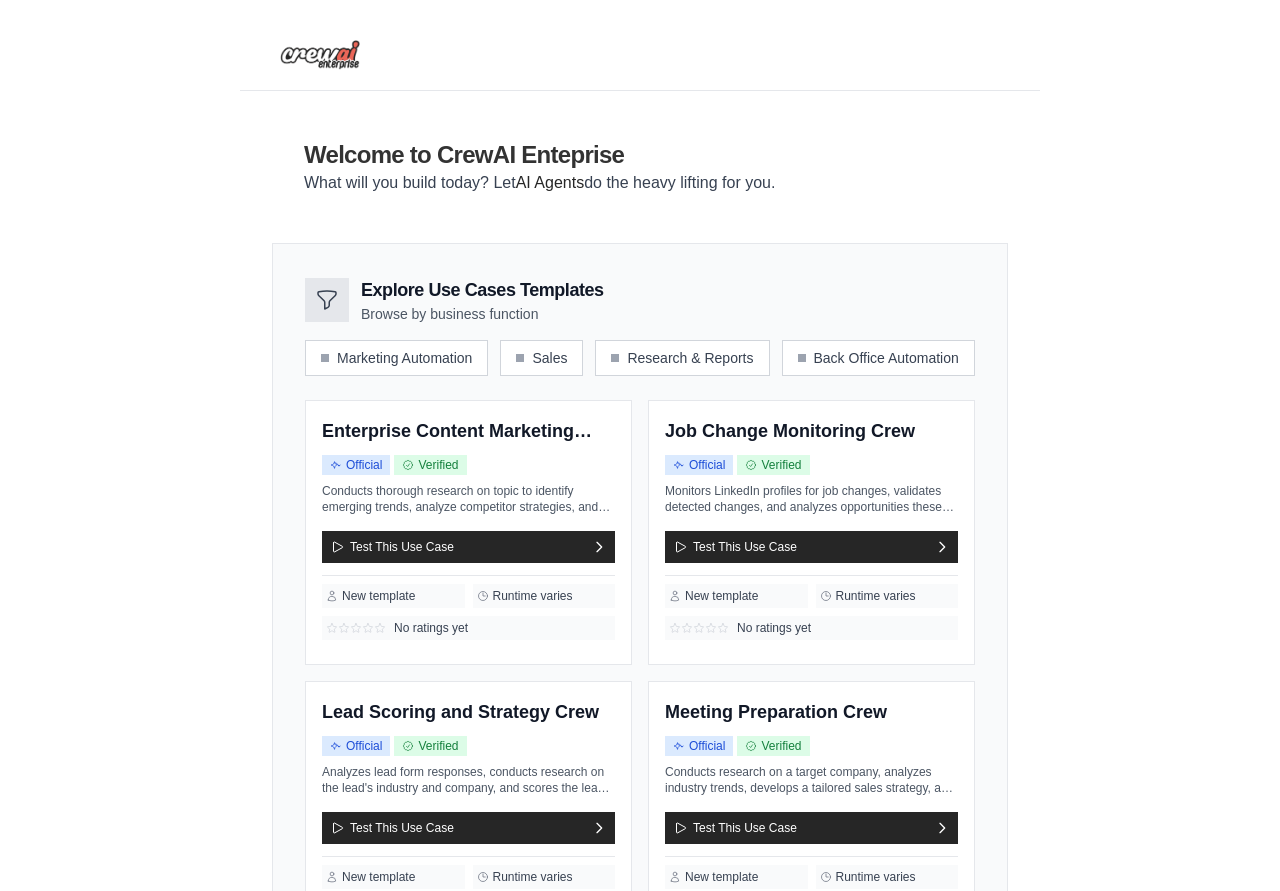 scroll, scrollTop: 0, scrollLeft: 0, axis: both 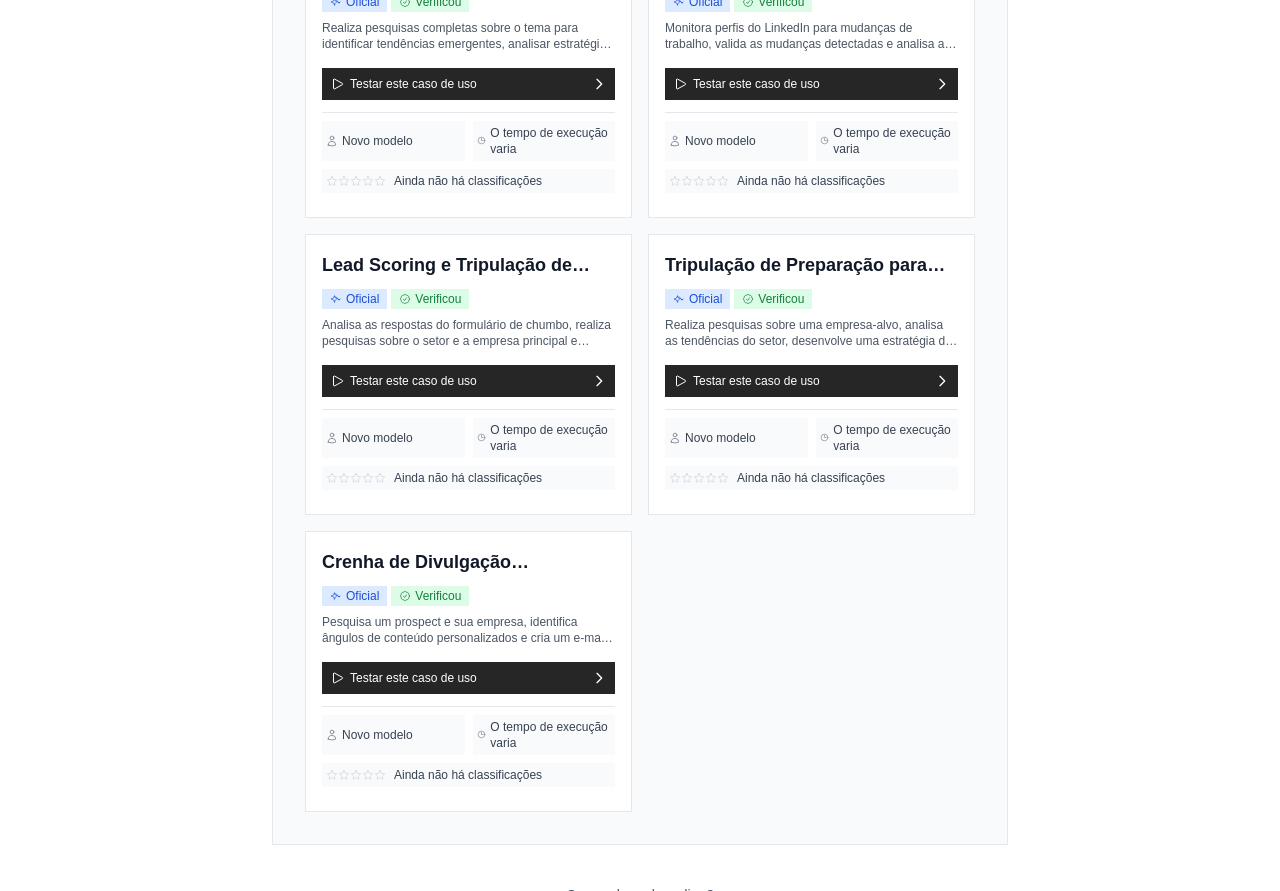 click on "Vá para o painel!" at bounding box center [640, 940] 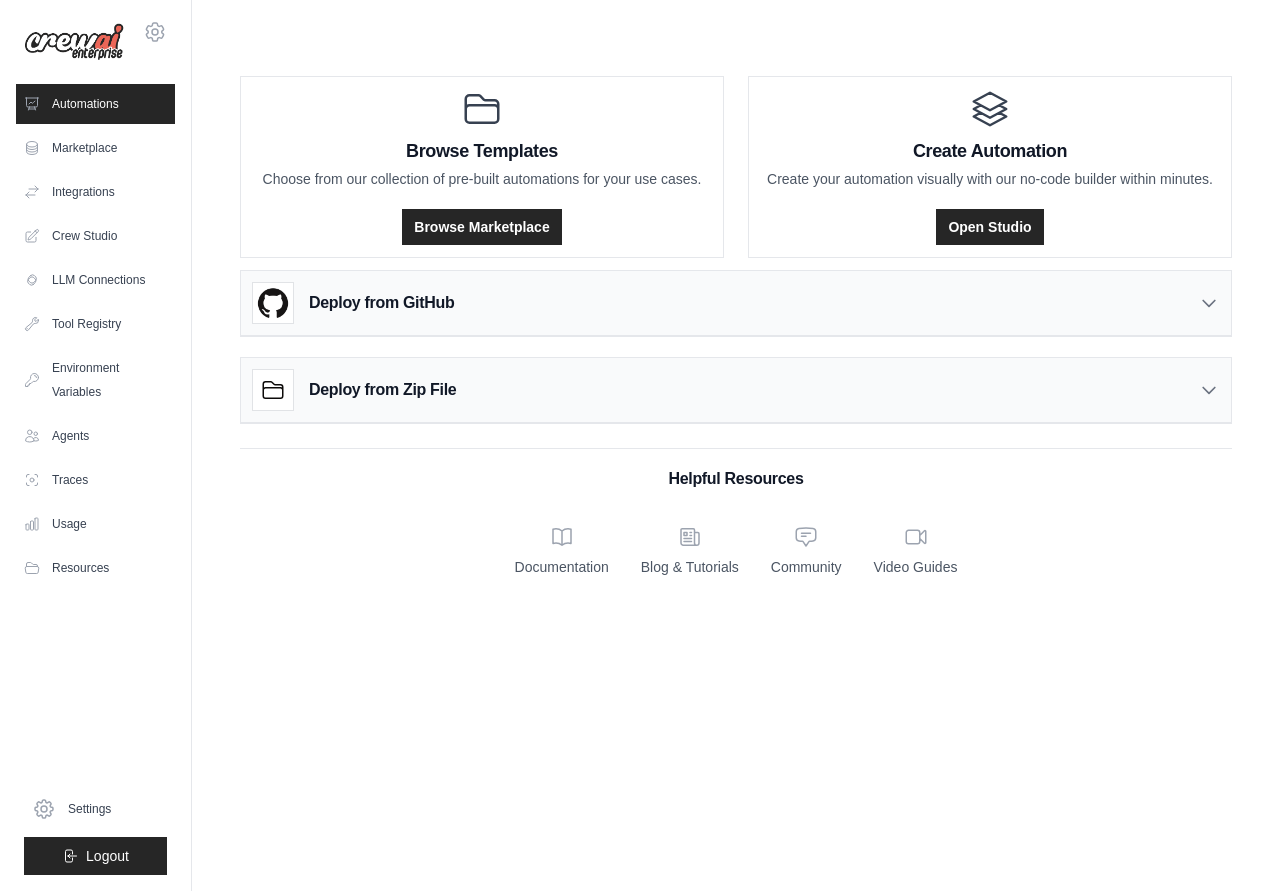scroll, scrollTop: 0, scrollLeft: 0, axis: both 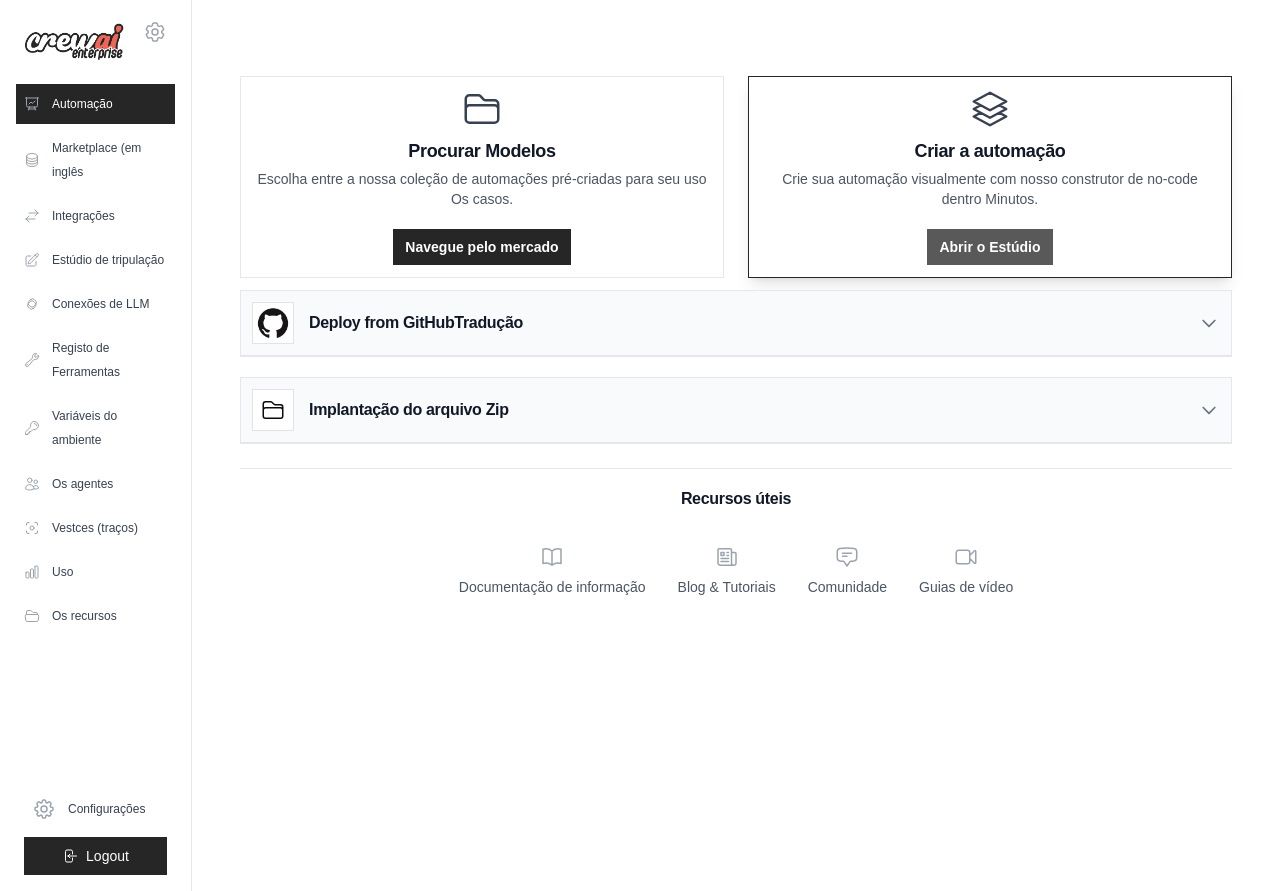 click on "Abrir o Estúdio" at bounding box center [989, 247] 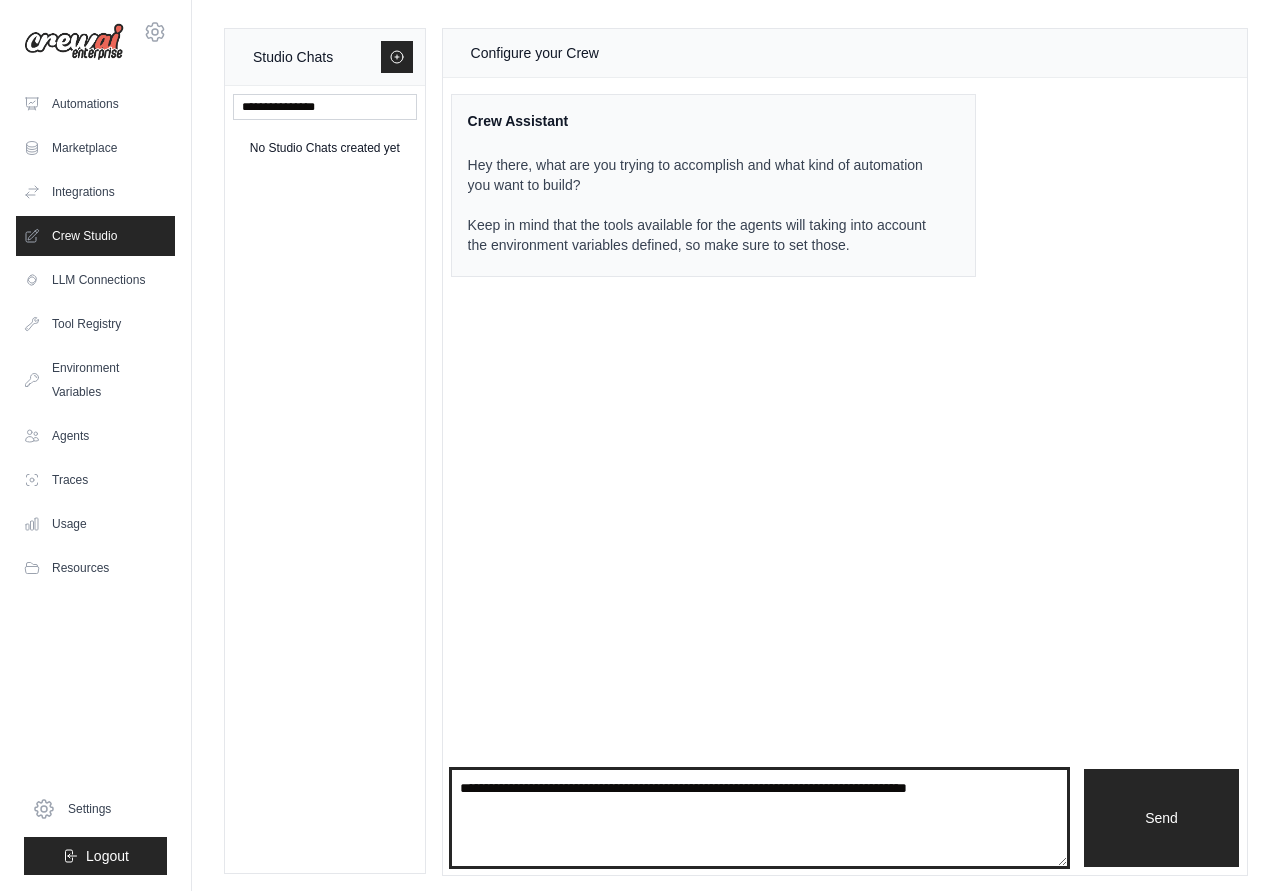 click at bounding box center (759, 818) 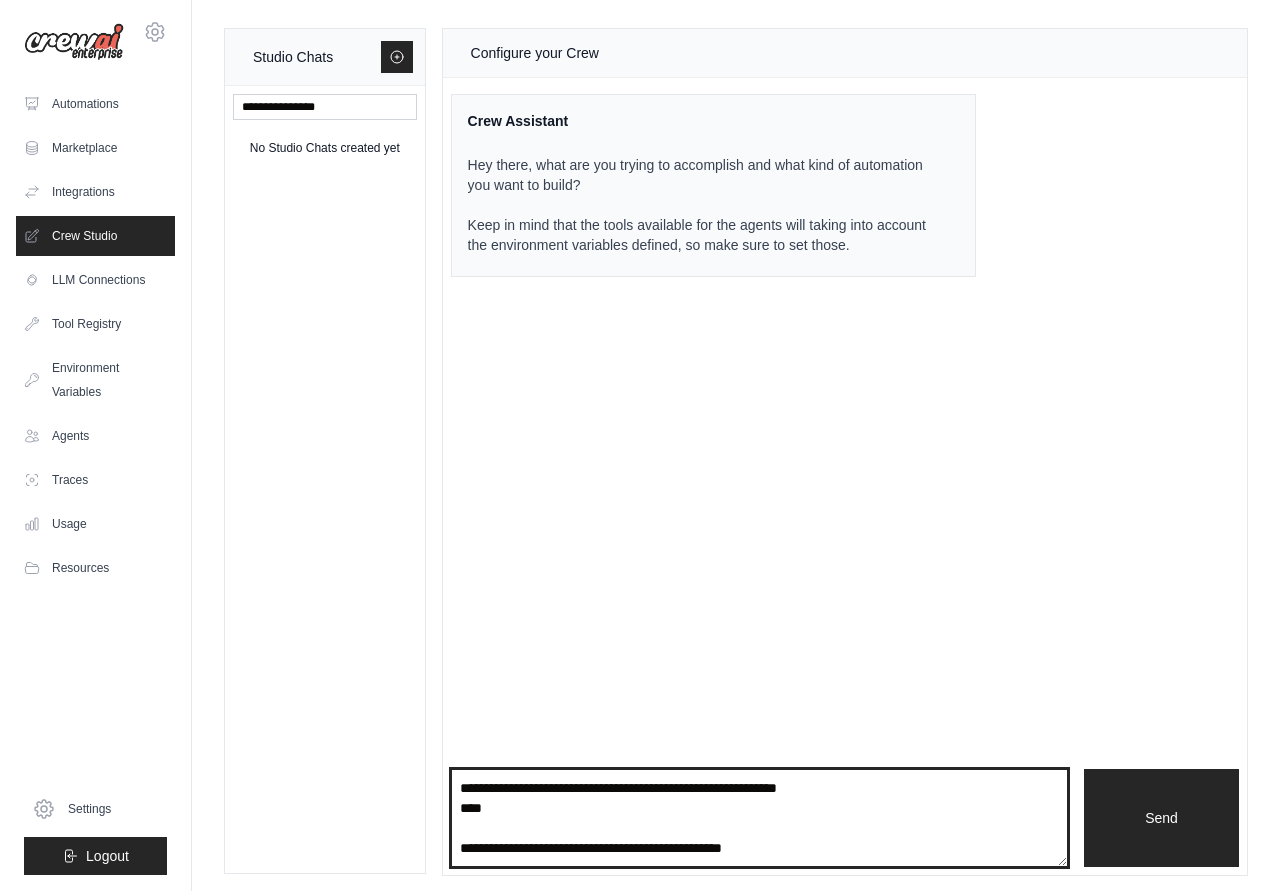 scroll, scrollTop: 2480, scrollLeft: 0, axis: vertical 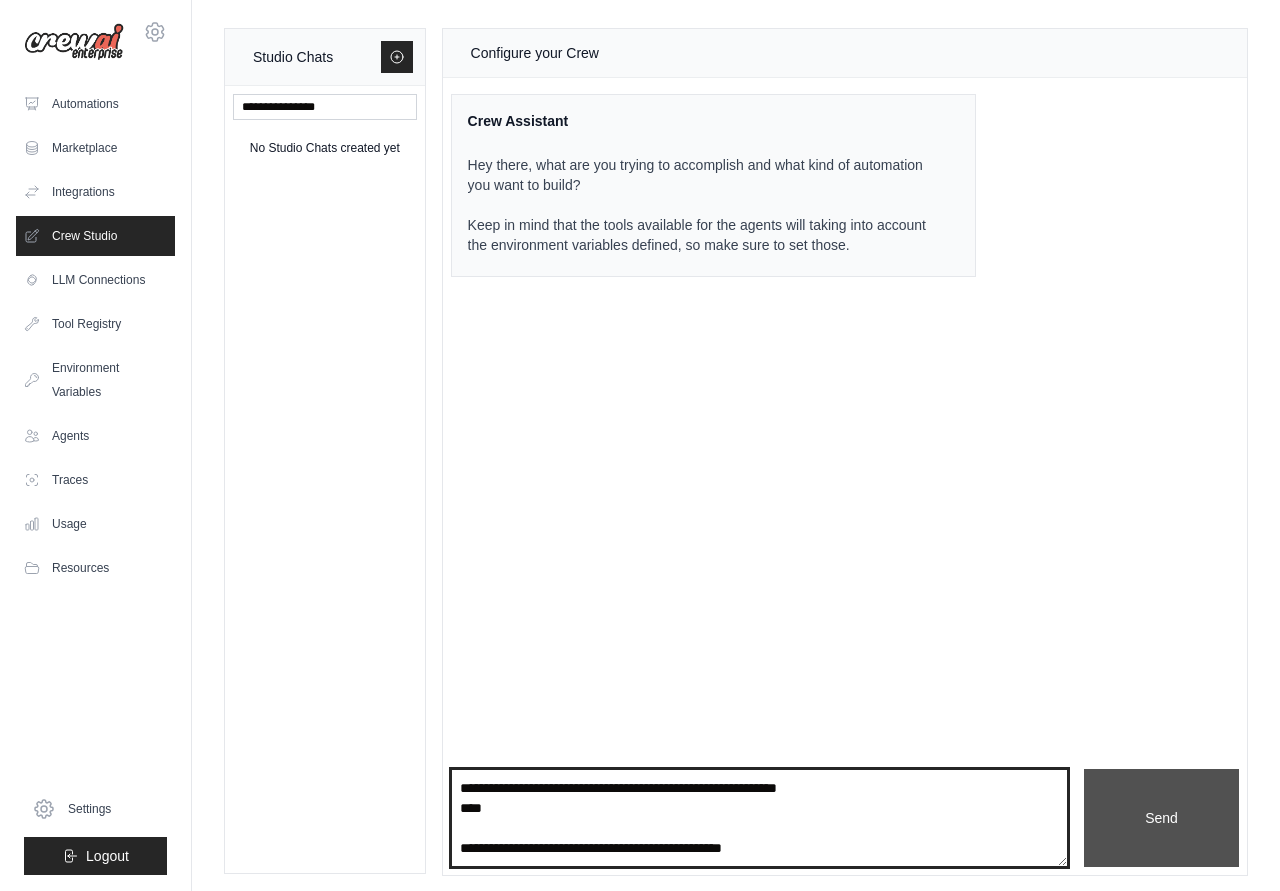 type on "**********" 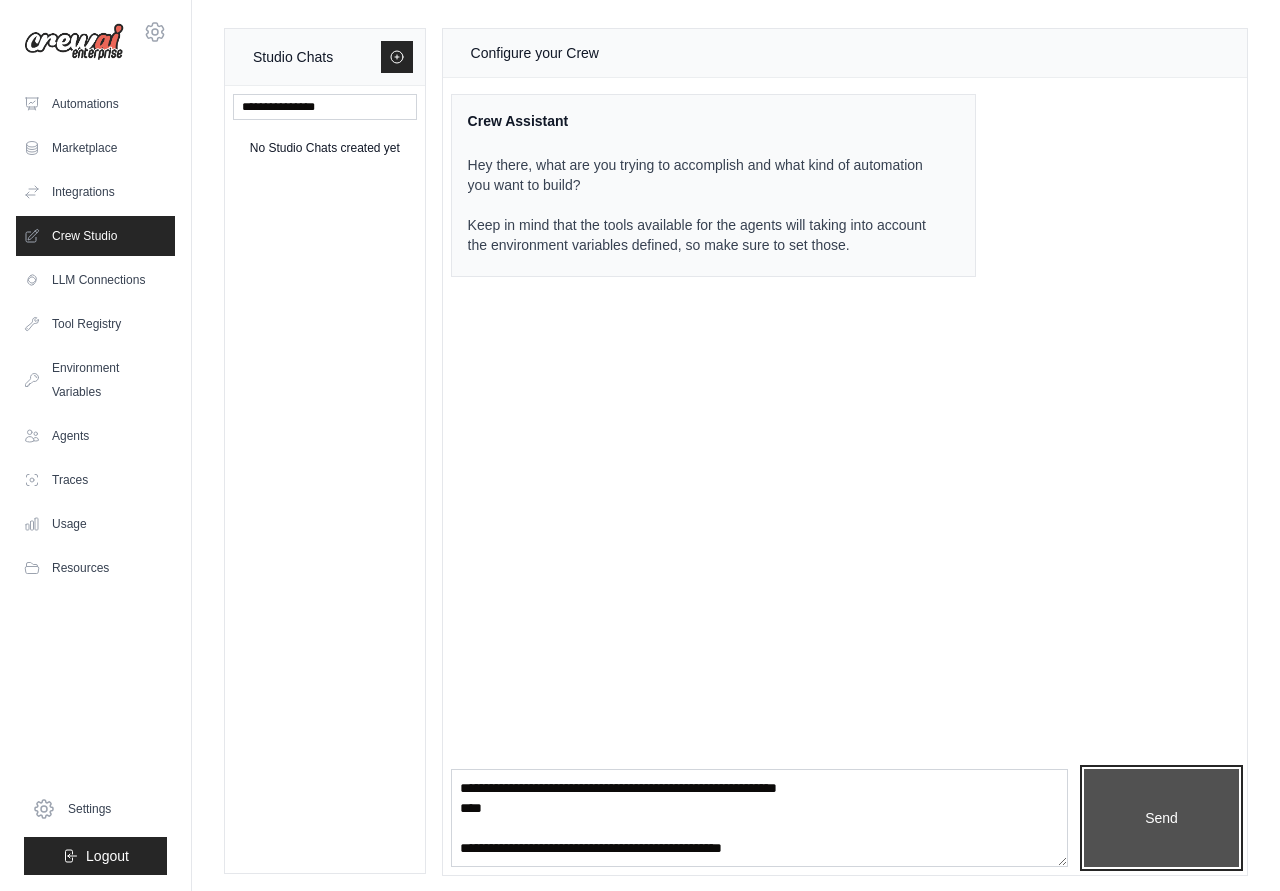 click on "Send" at bounding box center [1161, 818] 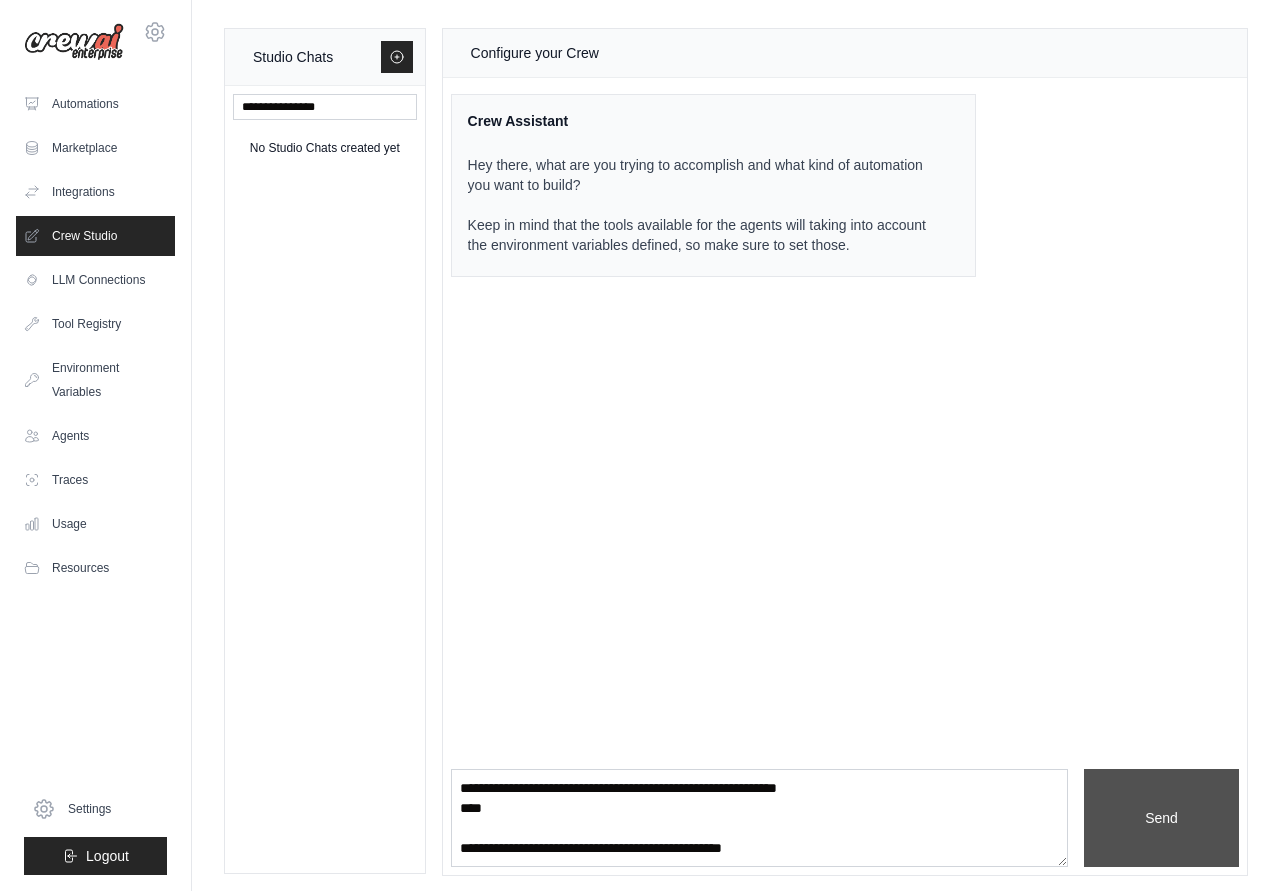 type 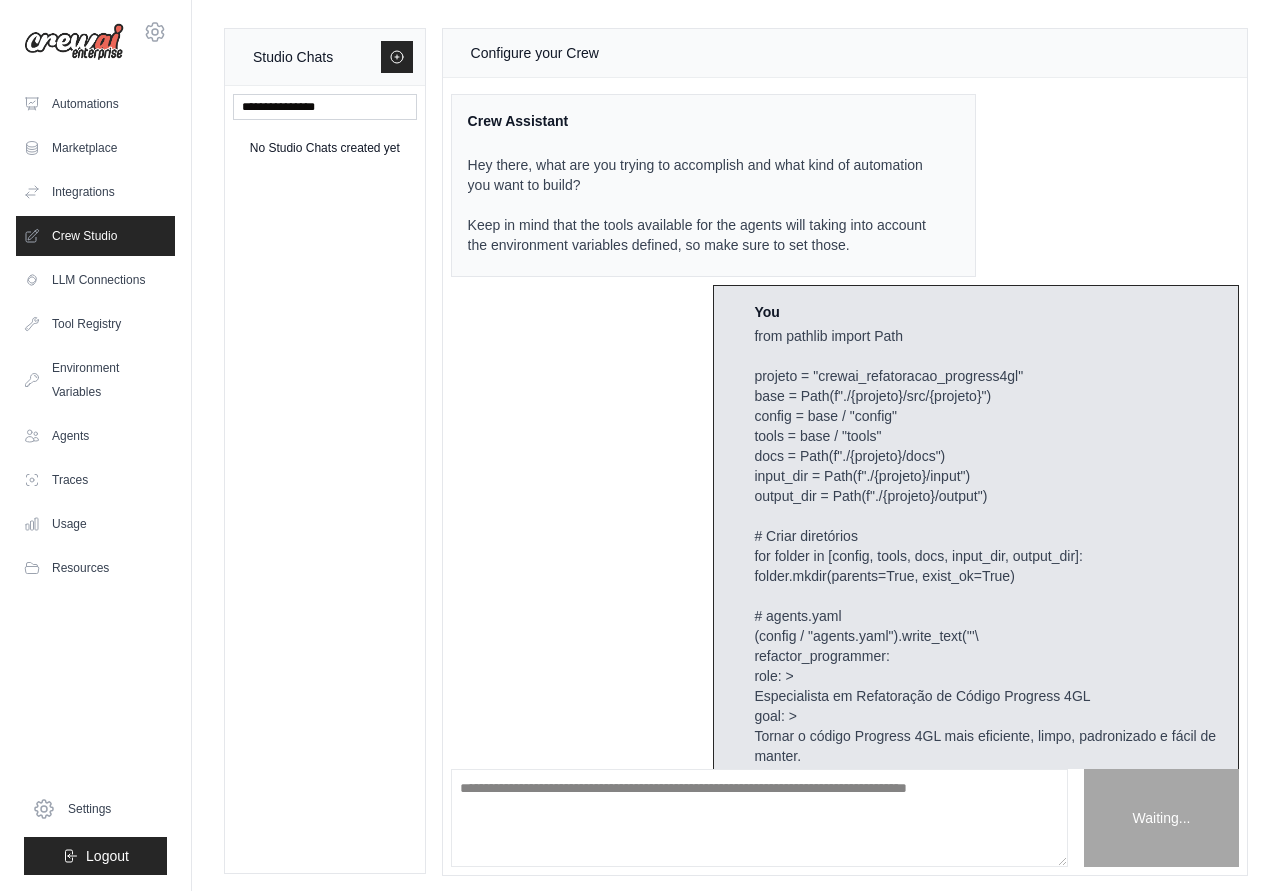 scroll, scrollTop: 2254, scrollLeft: 0, axis: vertical 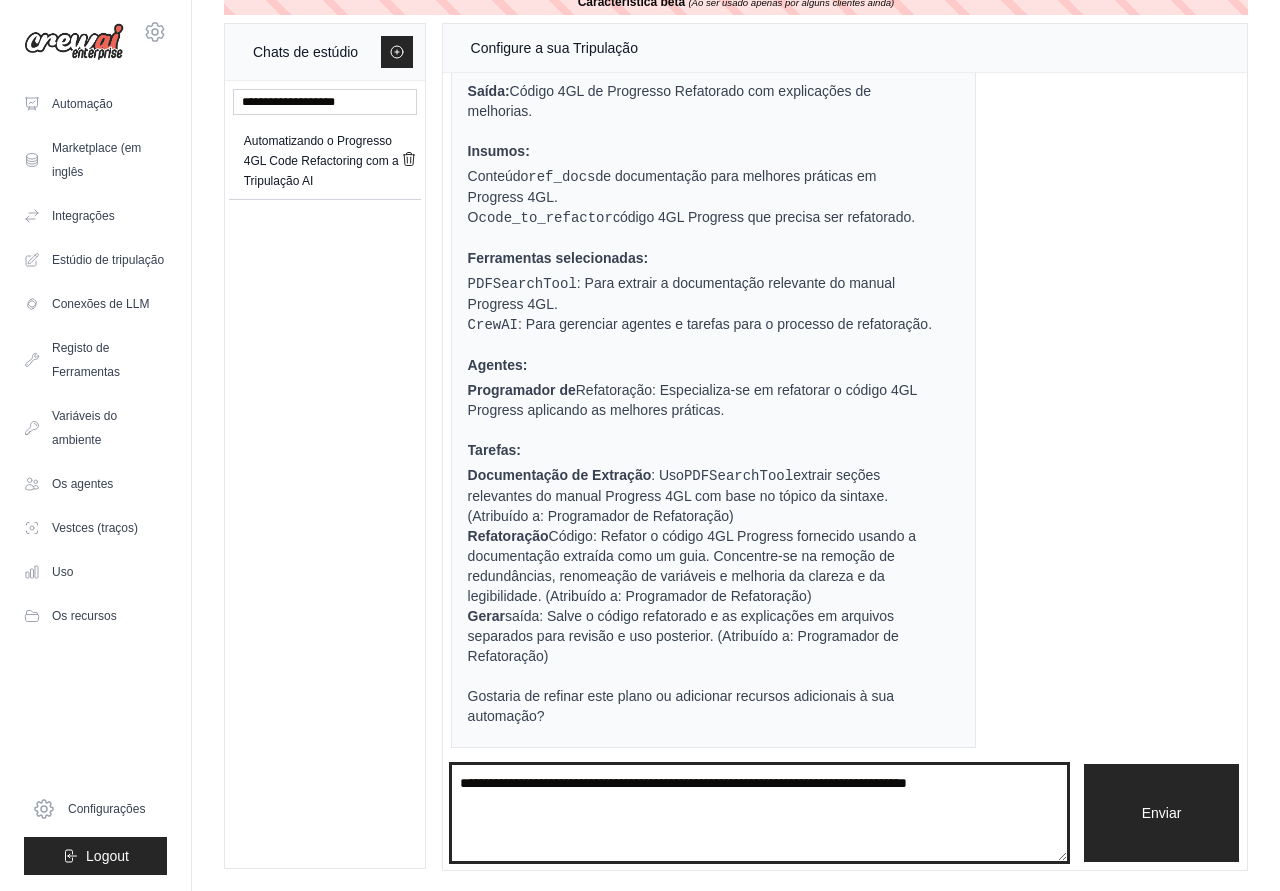 click at bounding box center (759, 813) 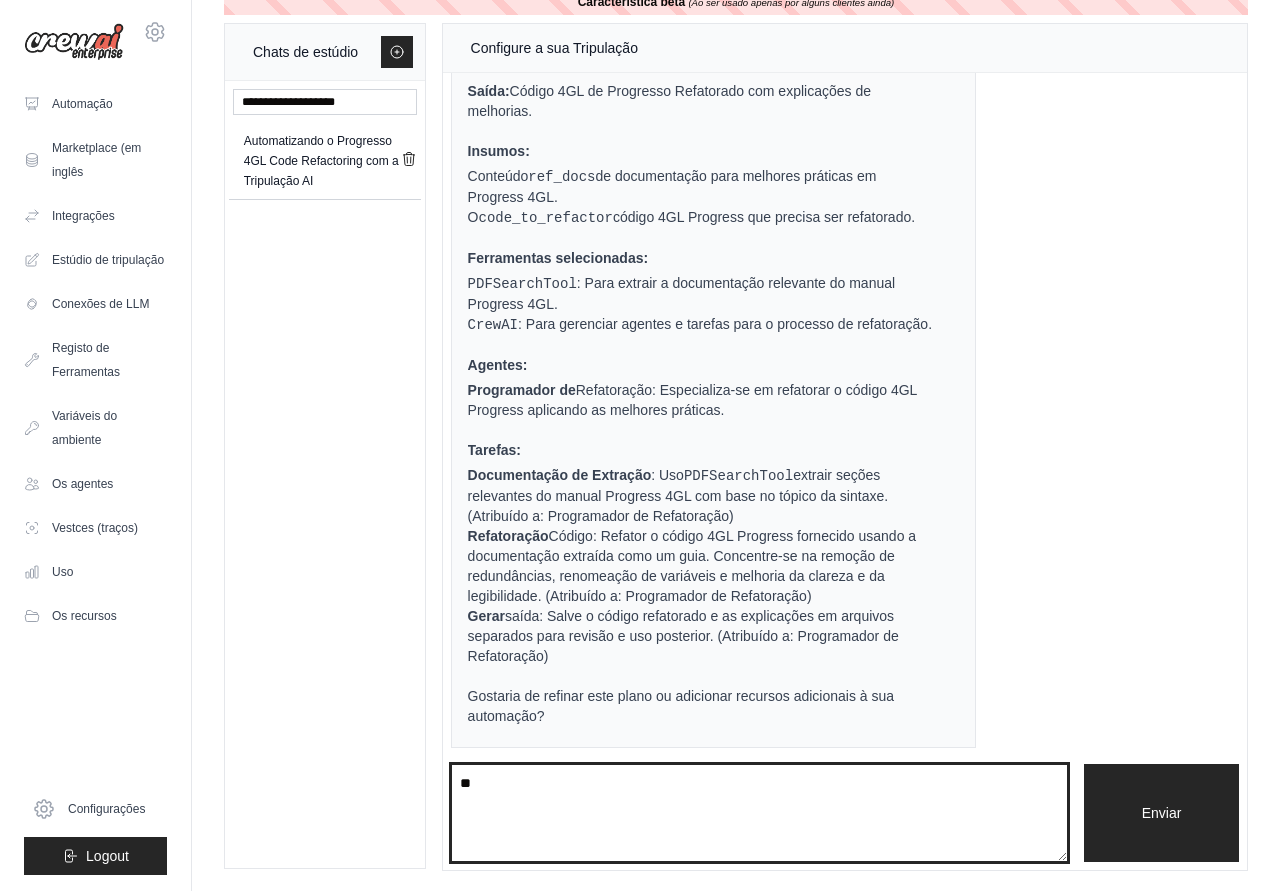 type on "***" 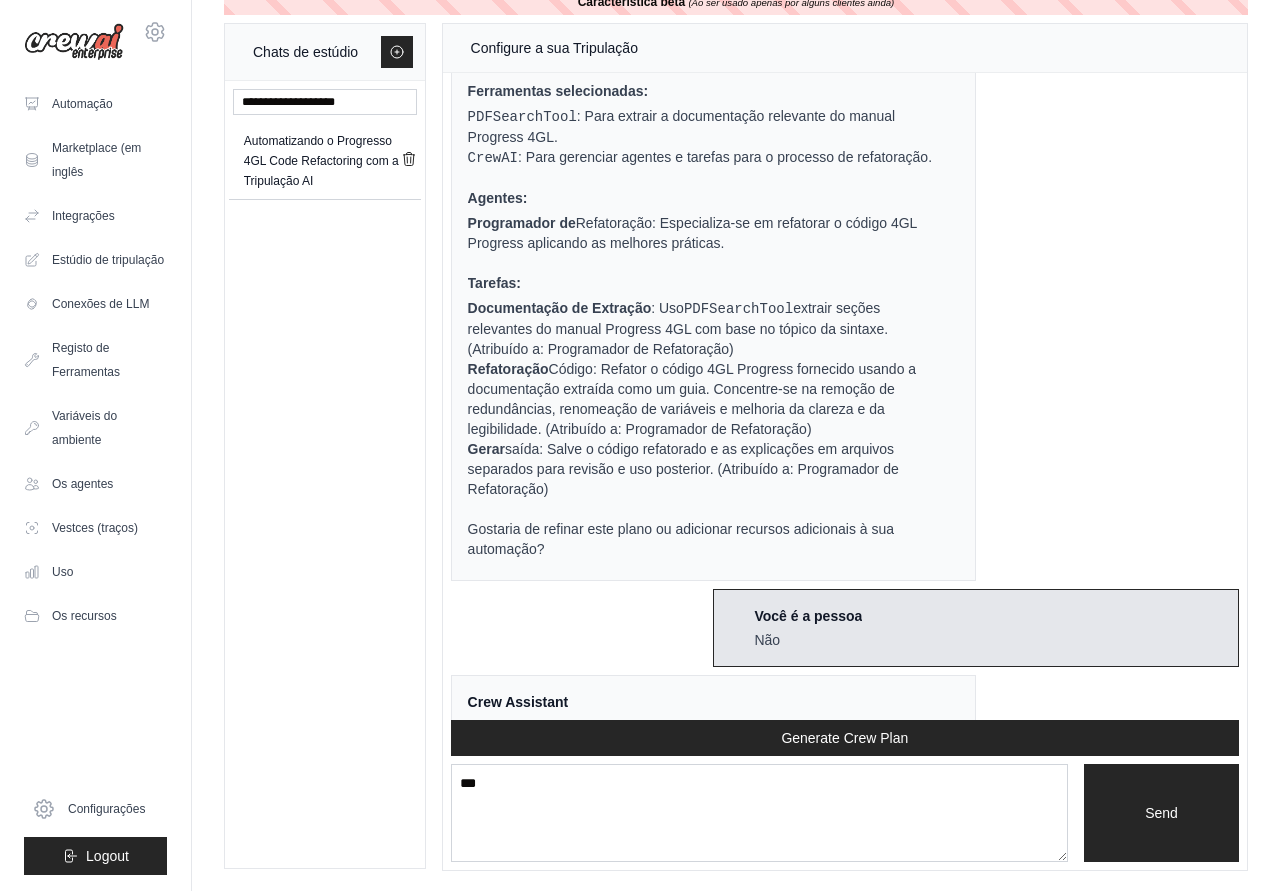 scroll, scrollTop: 3504, scrollLeft: 0, axis: vertical 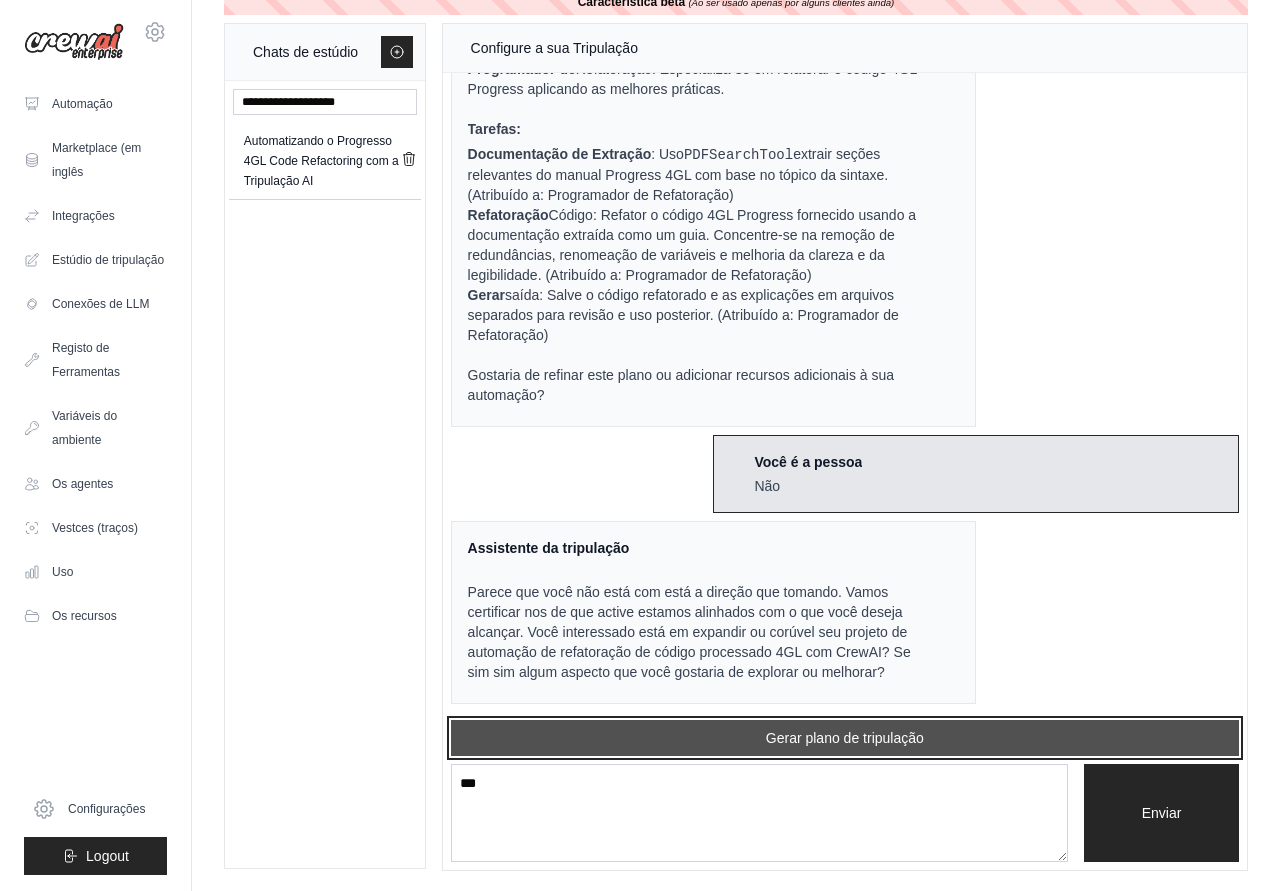 click on "Gerar plano de tripulação" at bounding box center [845, 738] 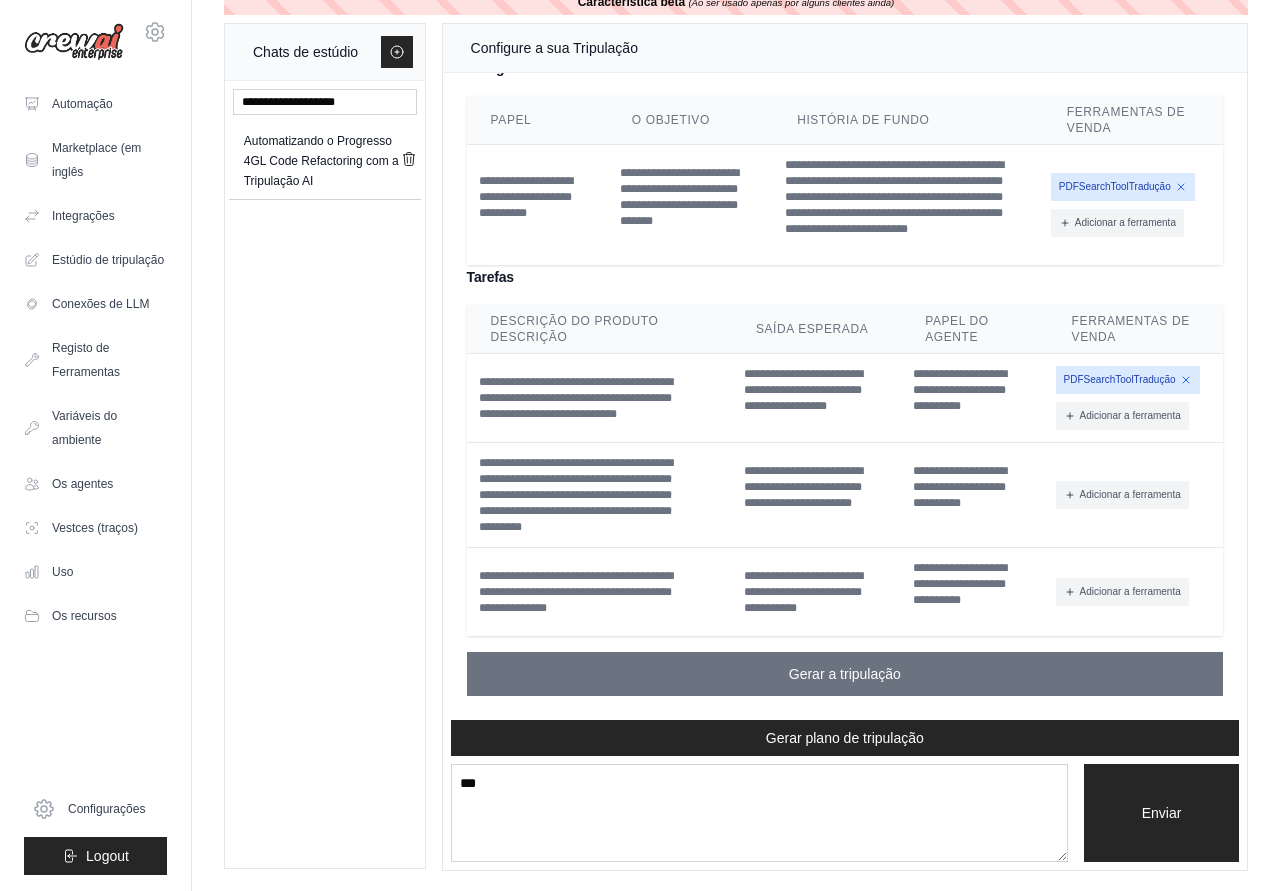 scroll, scrollTop: 4324, scrollLeft: 0, axis: vertical 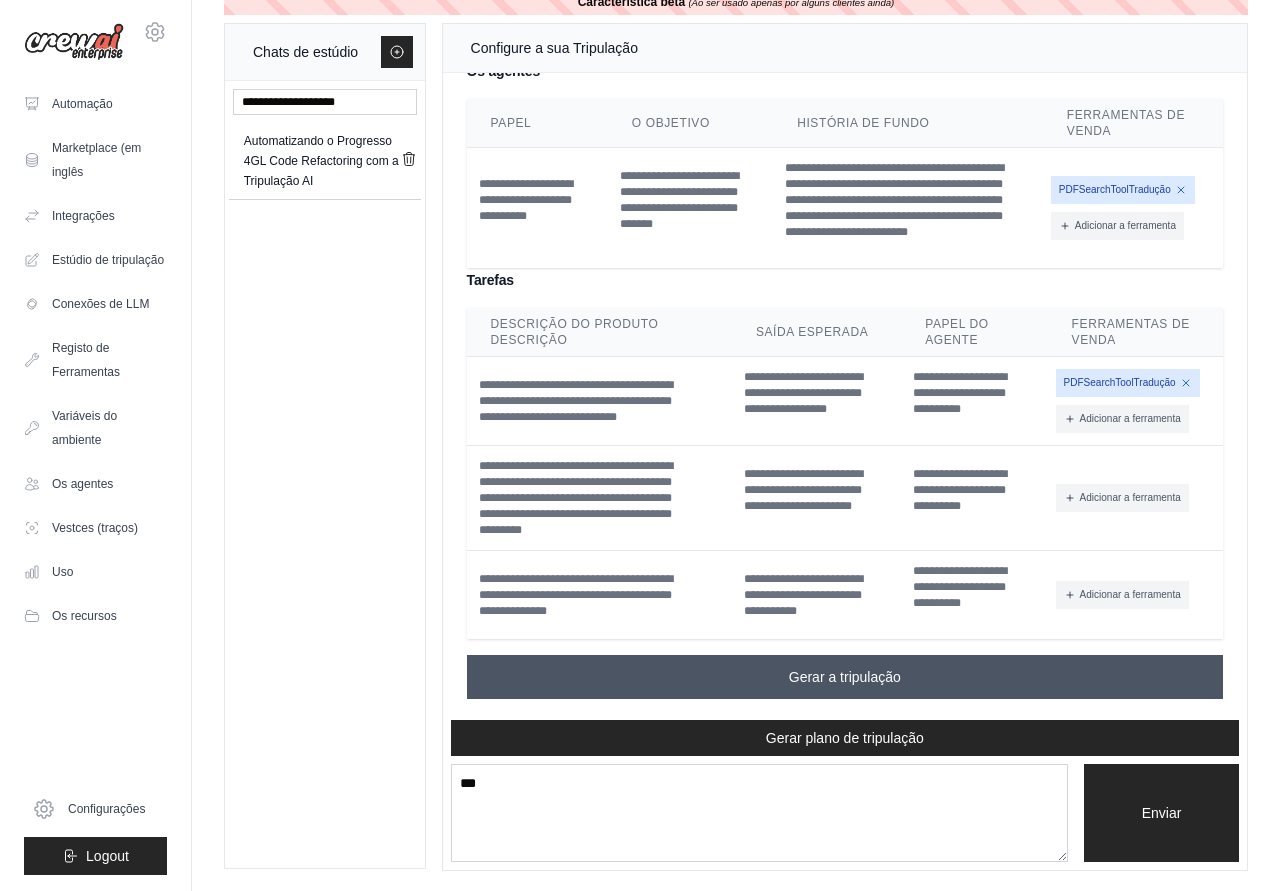 click on "Gerar a tripulação" at bounding box center [845, 677] 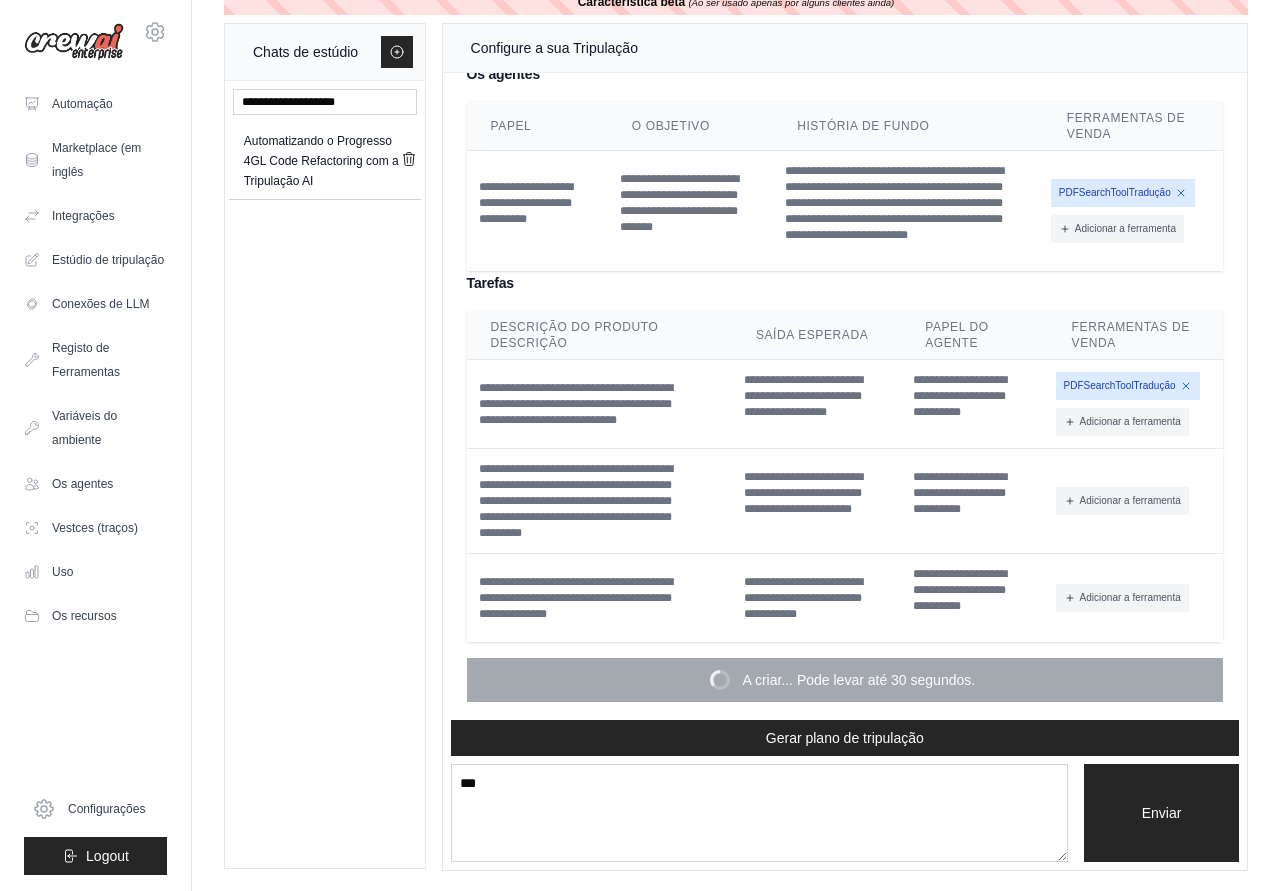 scroll, scrollTop: 4324, scrollLeft: 0, axis: vertical 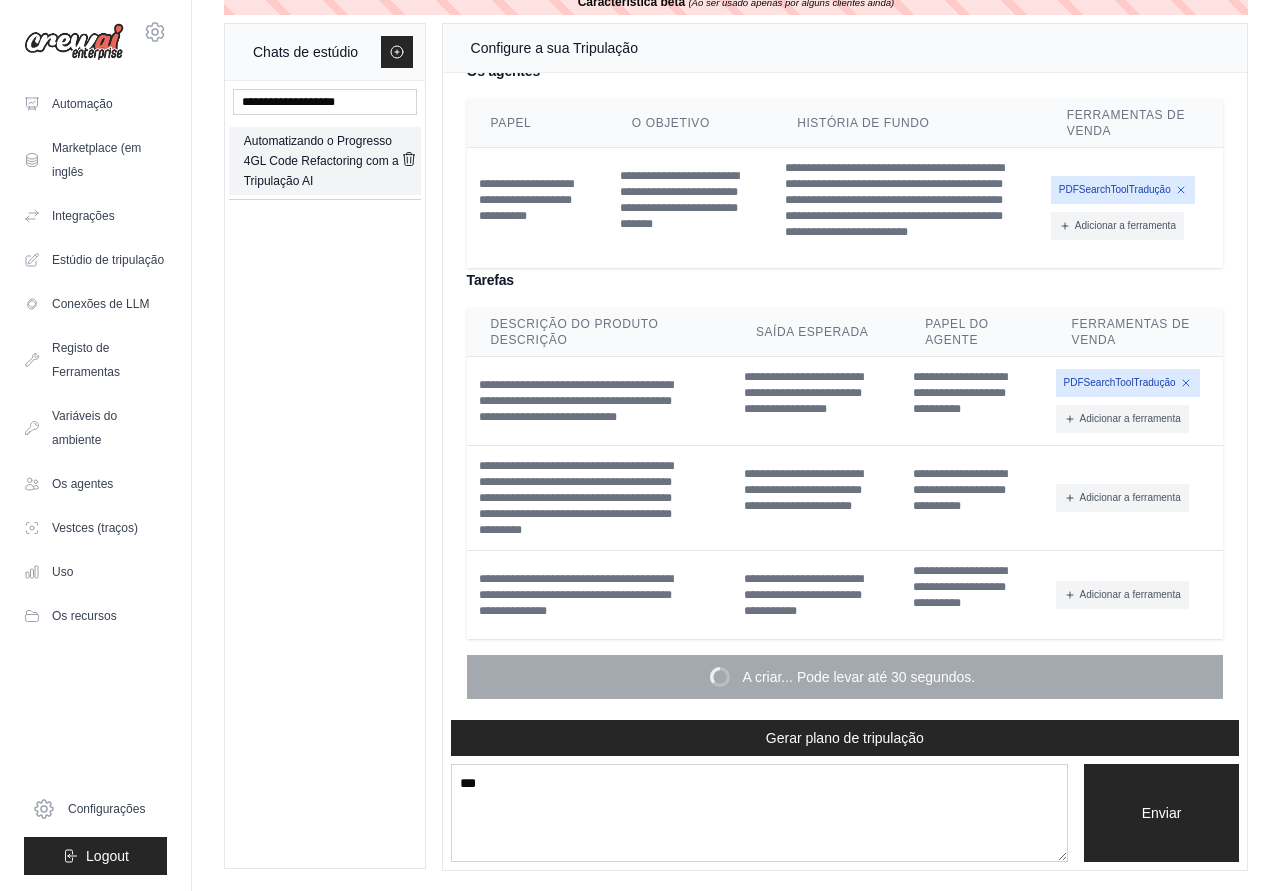 click on "Automatizando o Progresso 4GL Code Refactoring com a Tripulação AI" at bounding box center [322, 161] 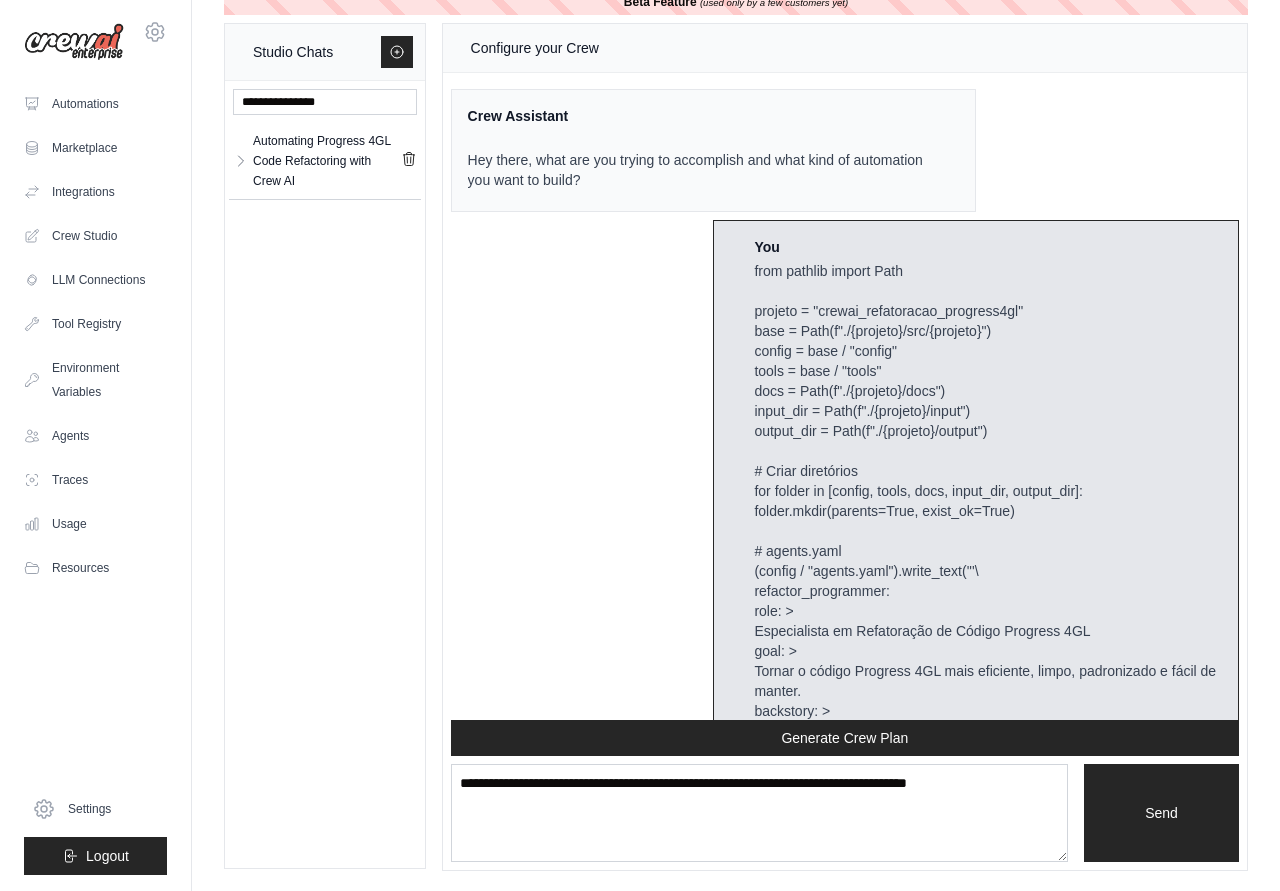 scroll, scrollTop: 0, scrollLeft: 0, axis: both 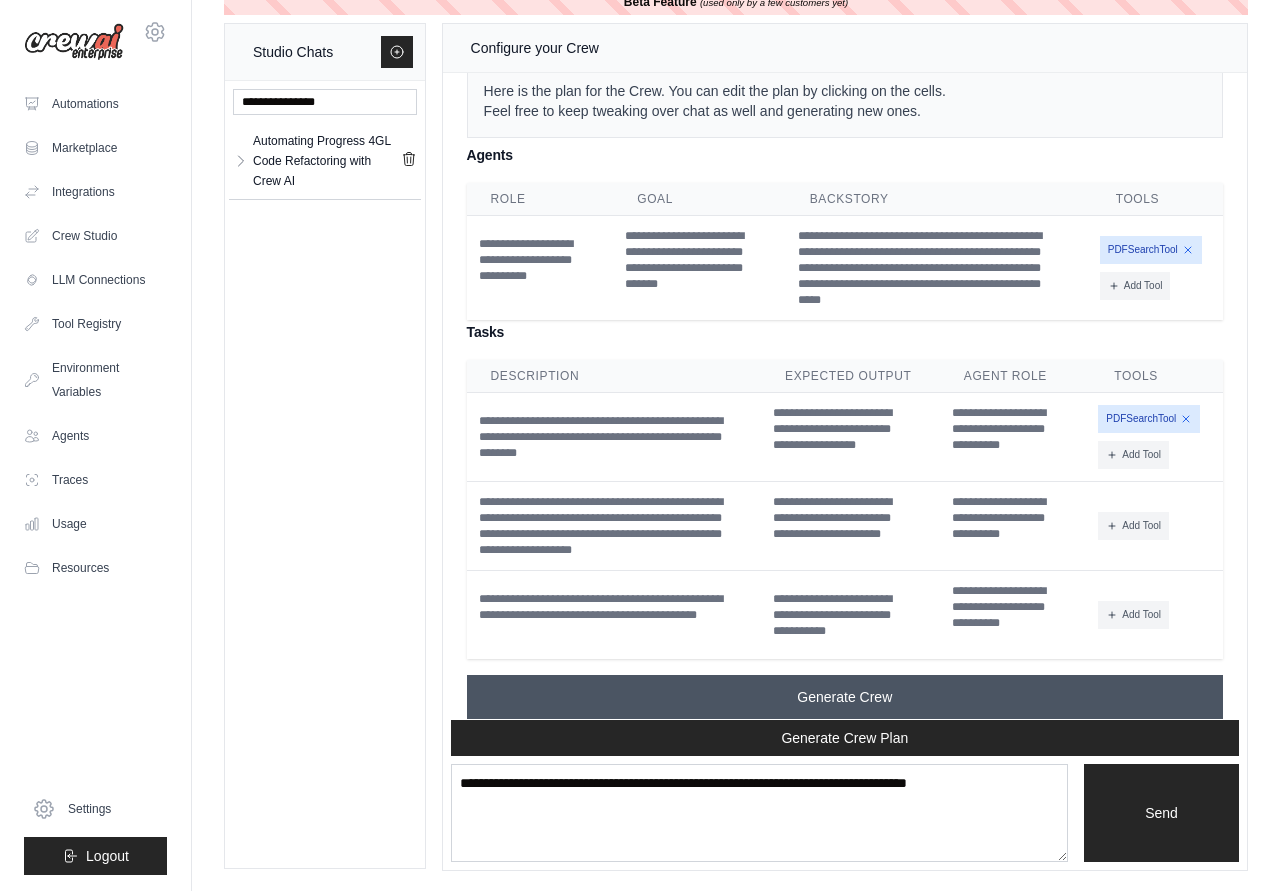 click on "Generate Crew" at bounding box center [844, 697] 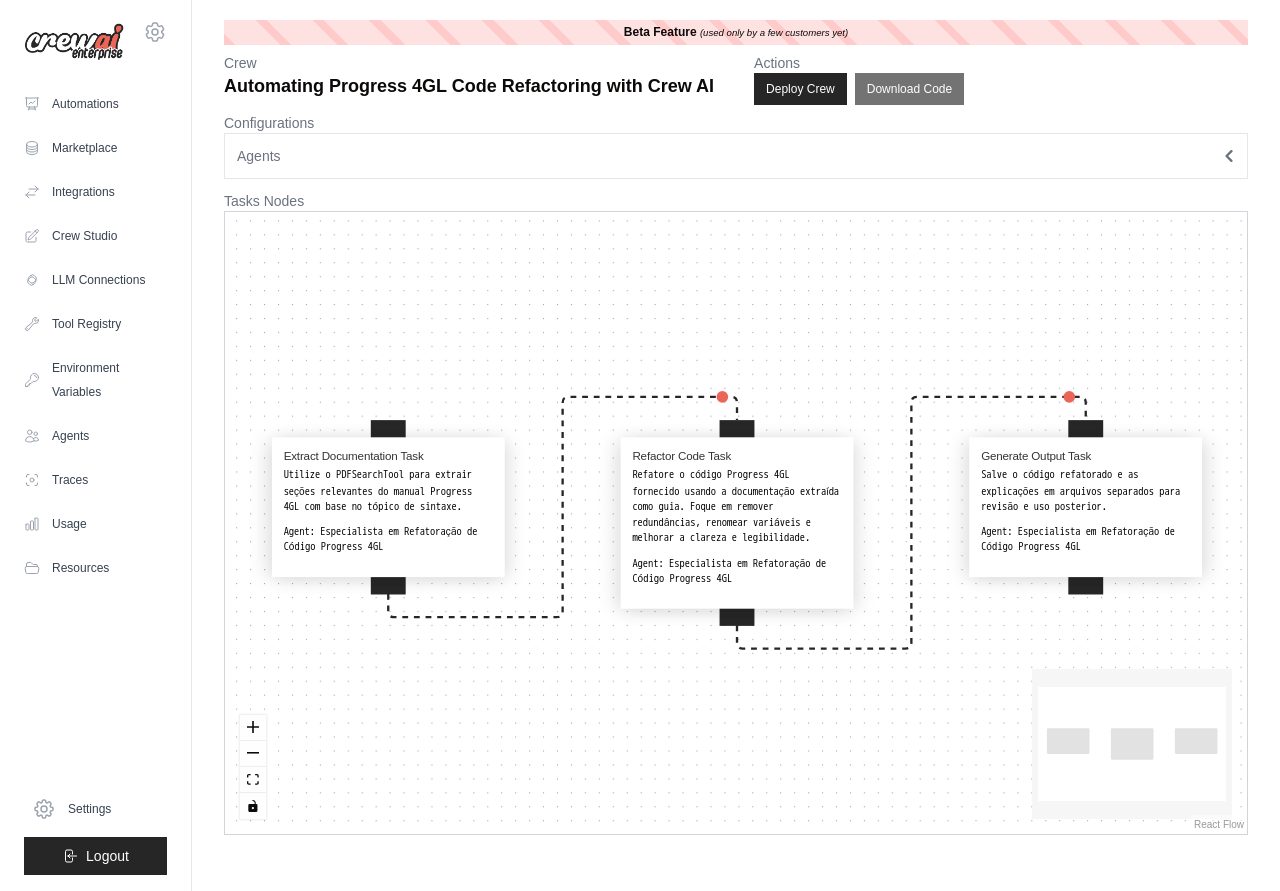 scroll, scrollTop: 0, scrollLeft: 0, axis: both 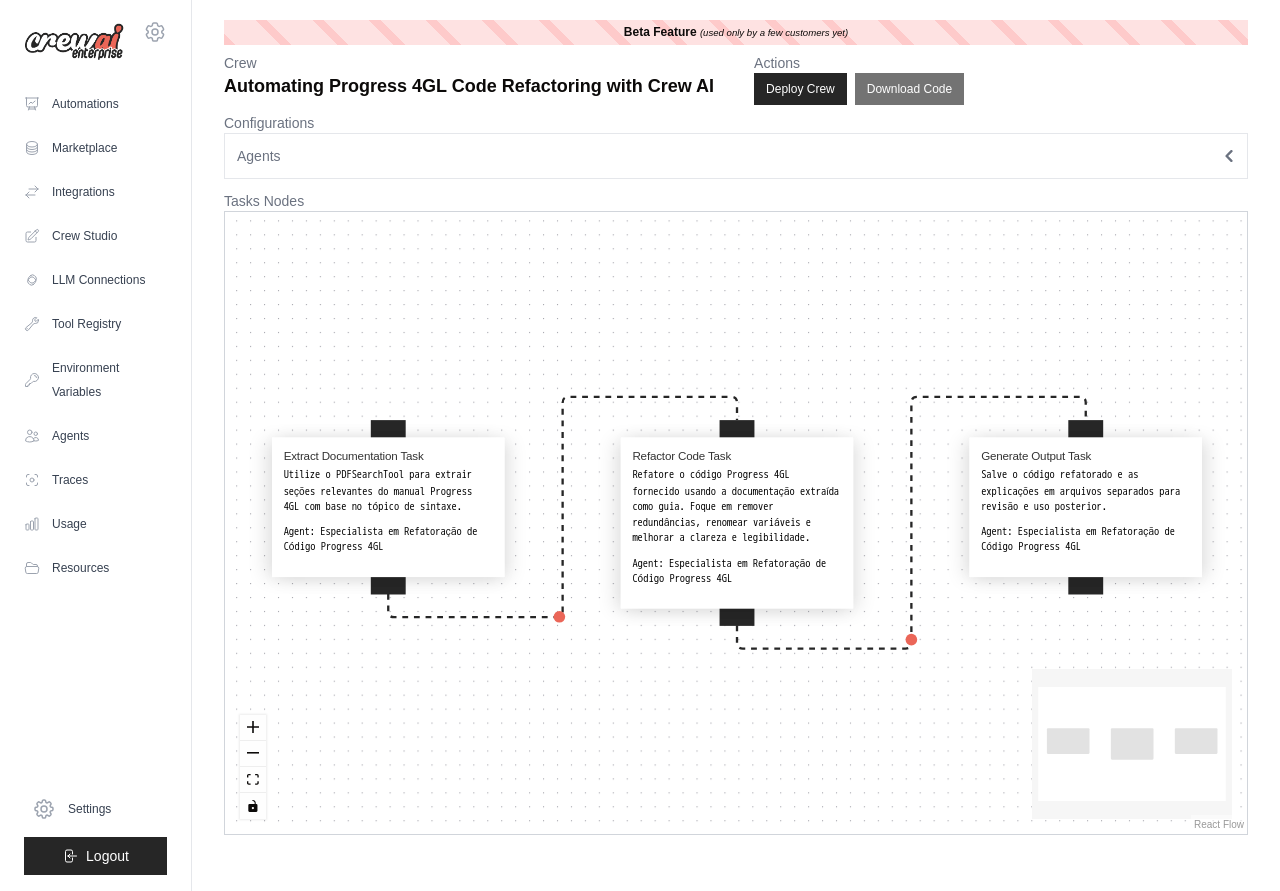 click on "Utilize o PDFSearchTool para extrair seções relevantes do manual Progress 4GL com base no tópico de sintaxe." at bounding box center (388, 491) 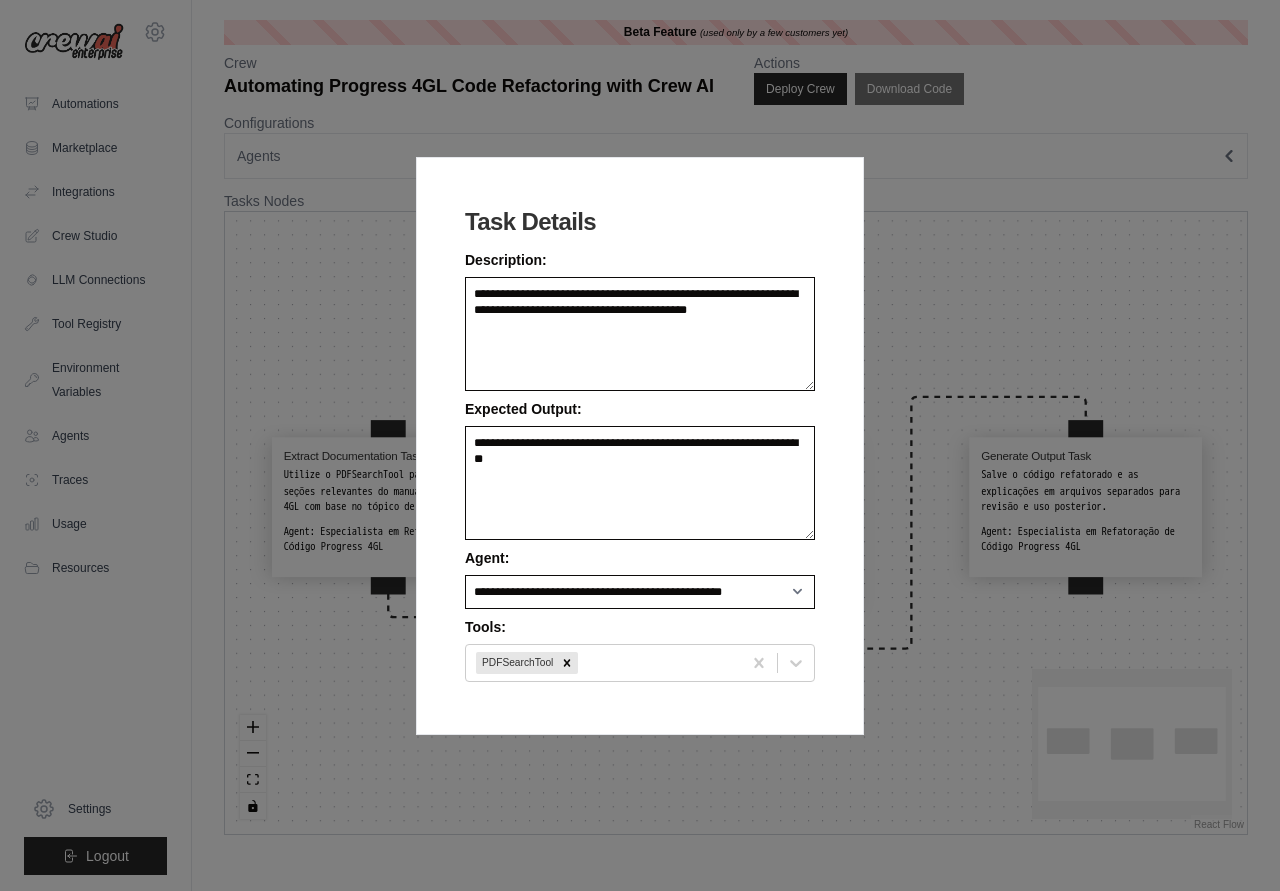 click on "**********" at bounding box center (640, 445) 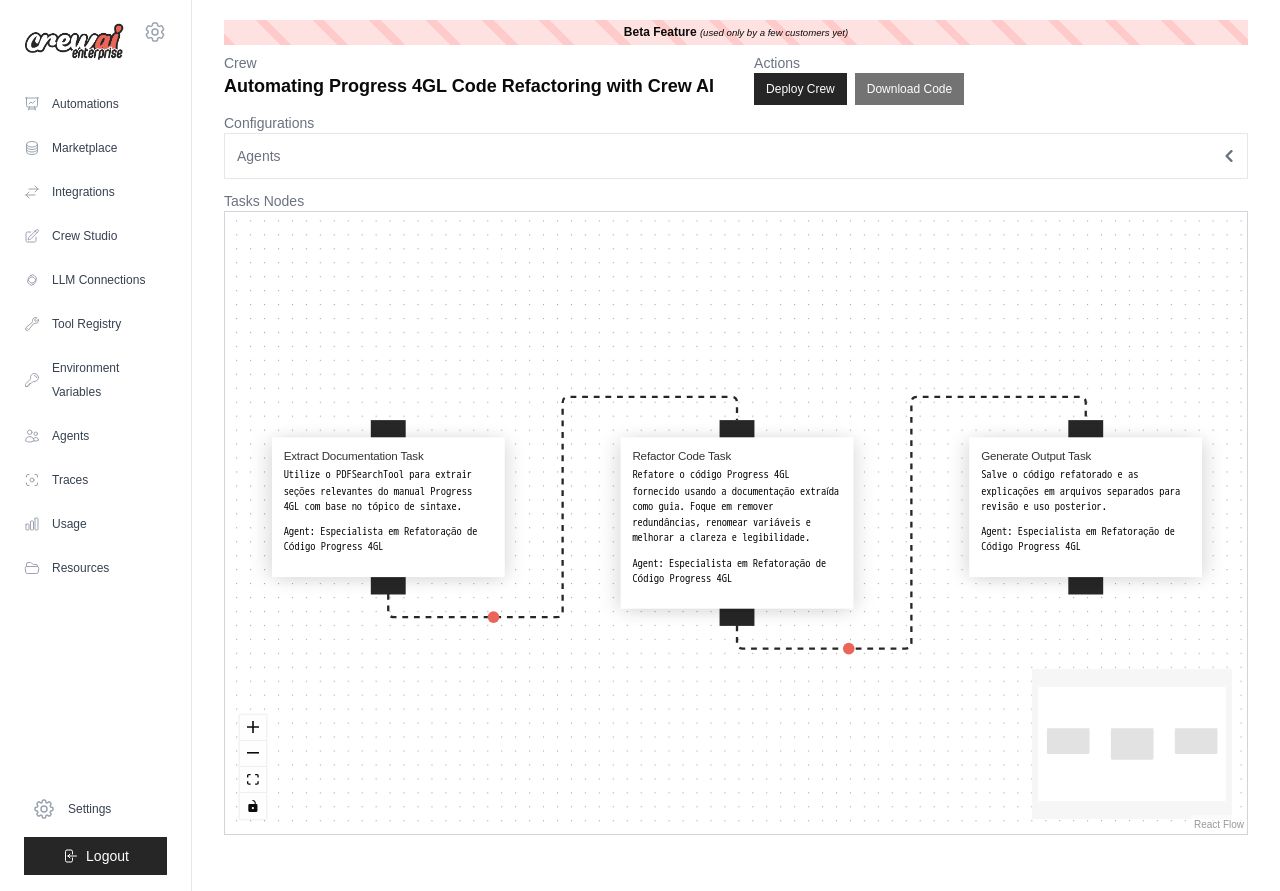 click on "Refactor Code Task Refatore o código Progress 4GL fornecido usando a documentação extraída como guia. Foque em remover redundâncias, renomear variáveis e melhorar a clareza e legibilidade. Agent: Especialista em Refatoração de Código Progress 4GL" at bounding box center [736, 518] 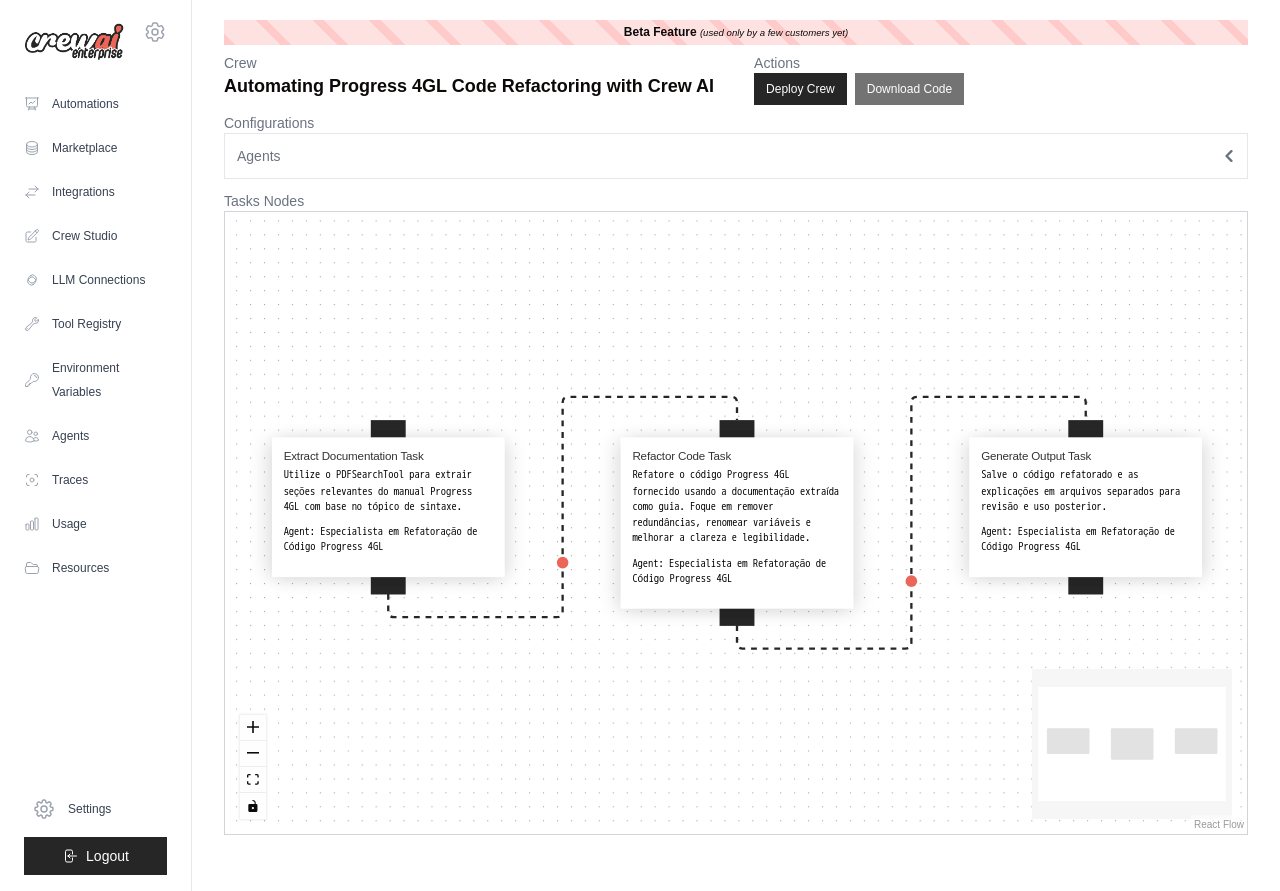 scroll, scrollTop: 0, scrollLeft: 0, axis: both 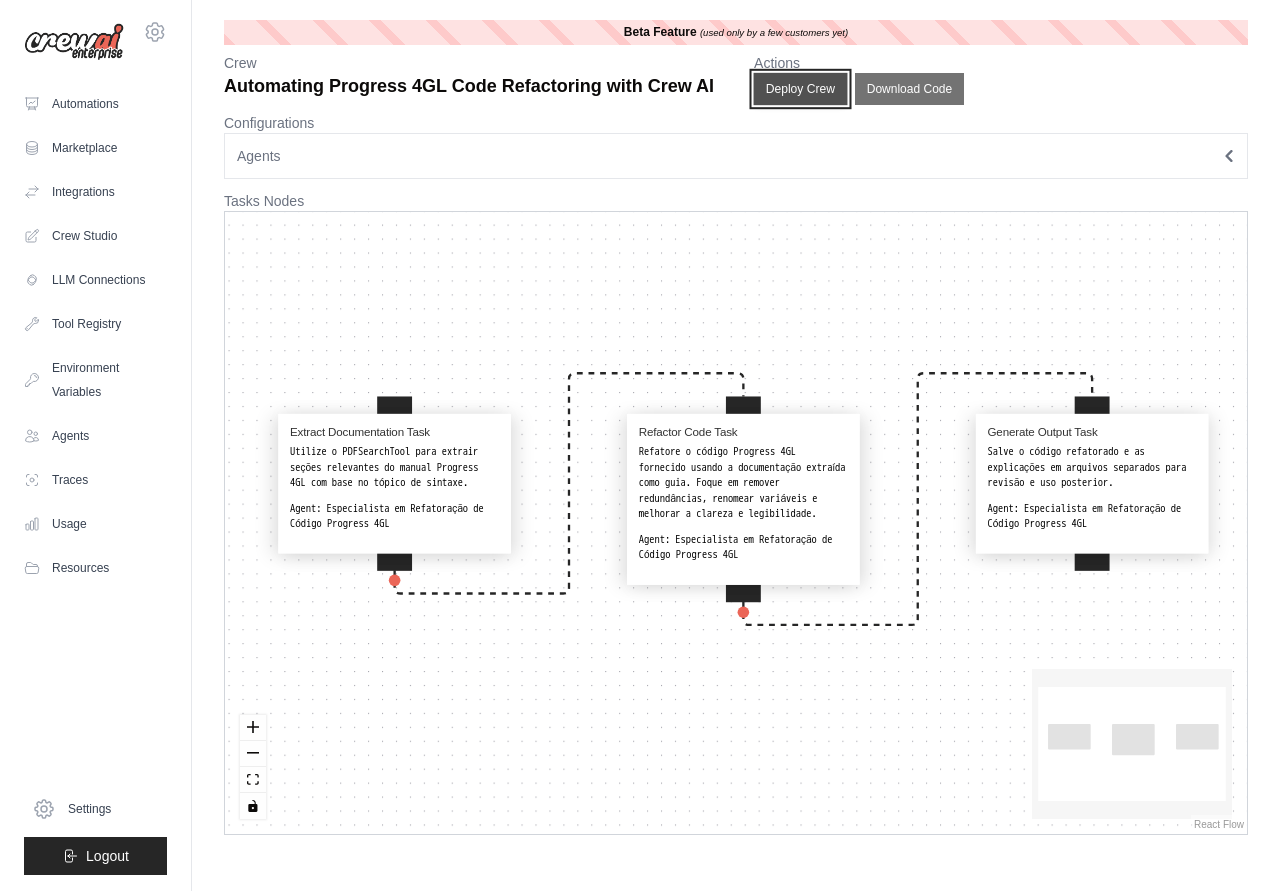 click on "Deploy Crew" at bounding box center (801, 89) 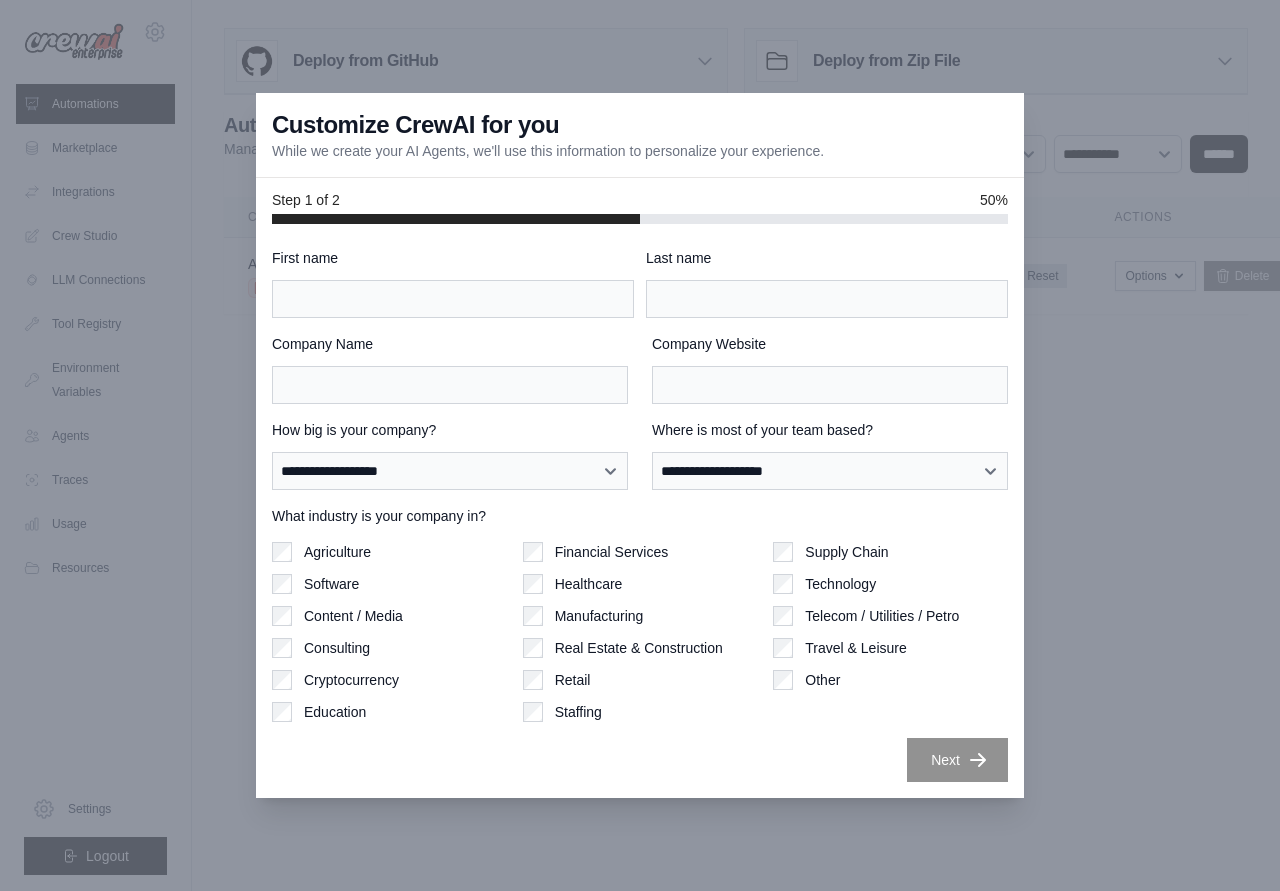 scroll, scrollTop: 0, scrollLeft: 0, axis: both 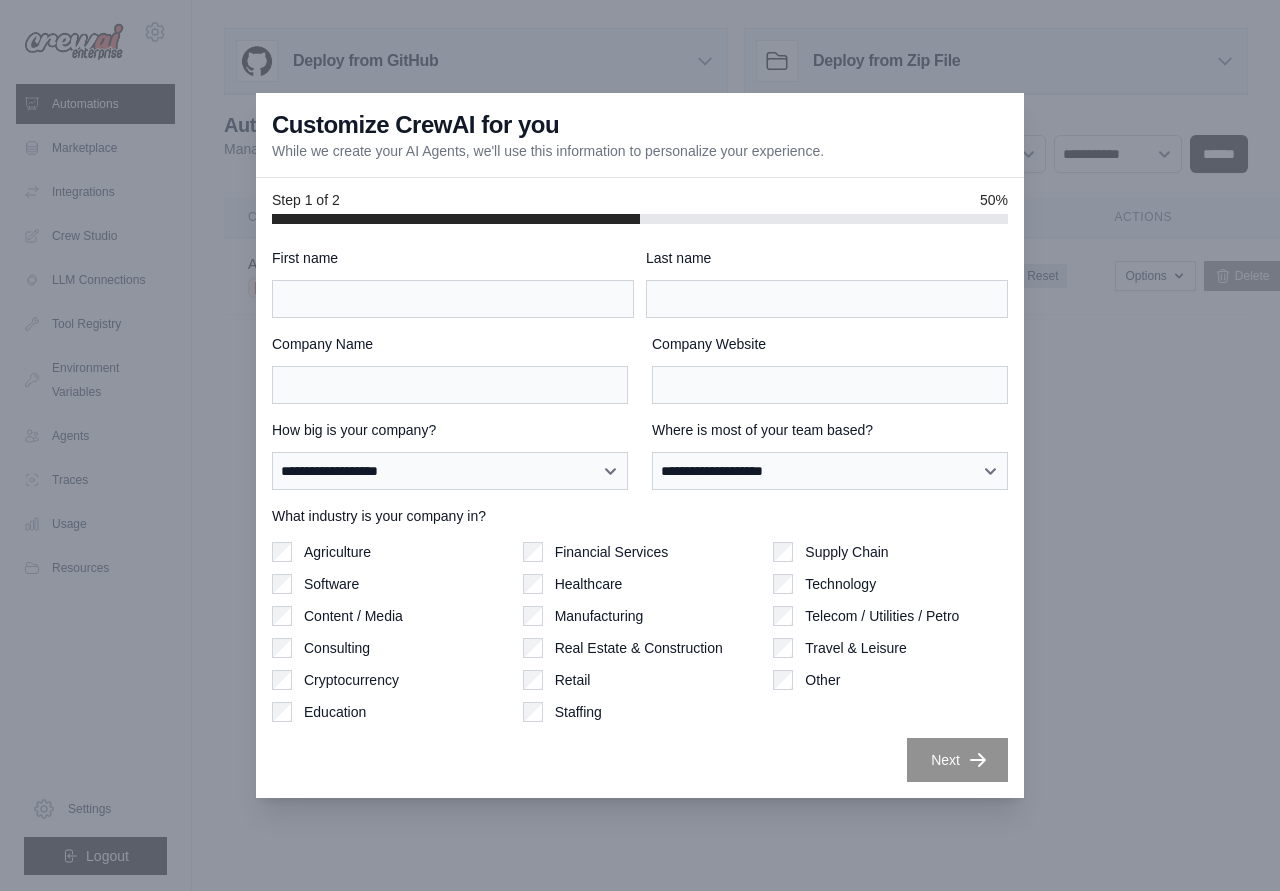 click at bounding box center [640, 445] 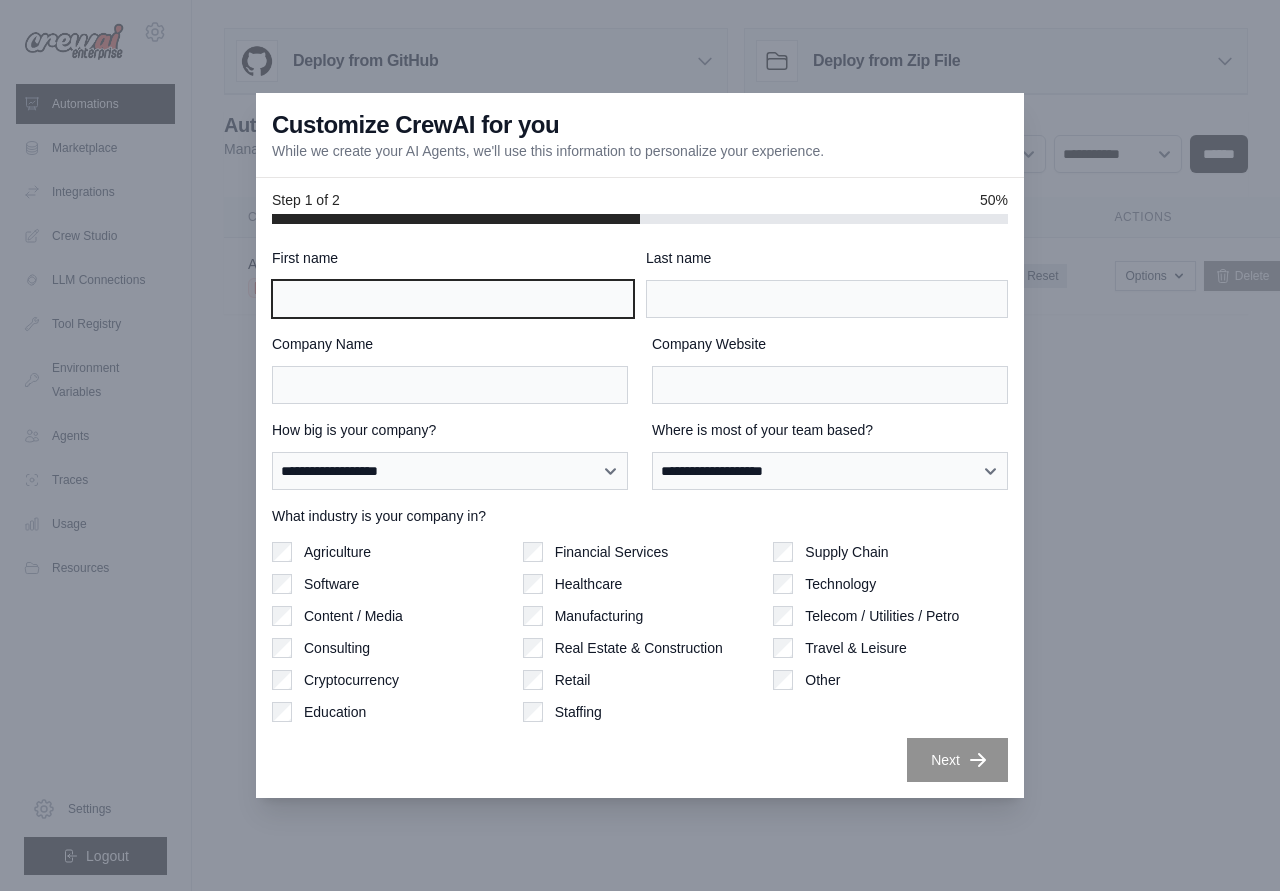 click on "First name" at bounding box center [453, 299] 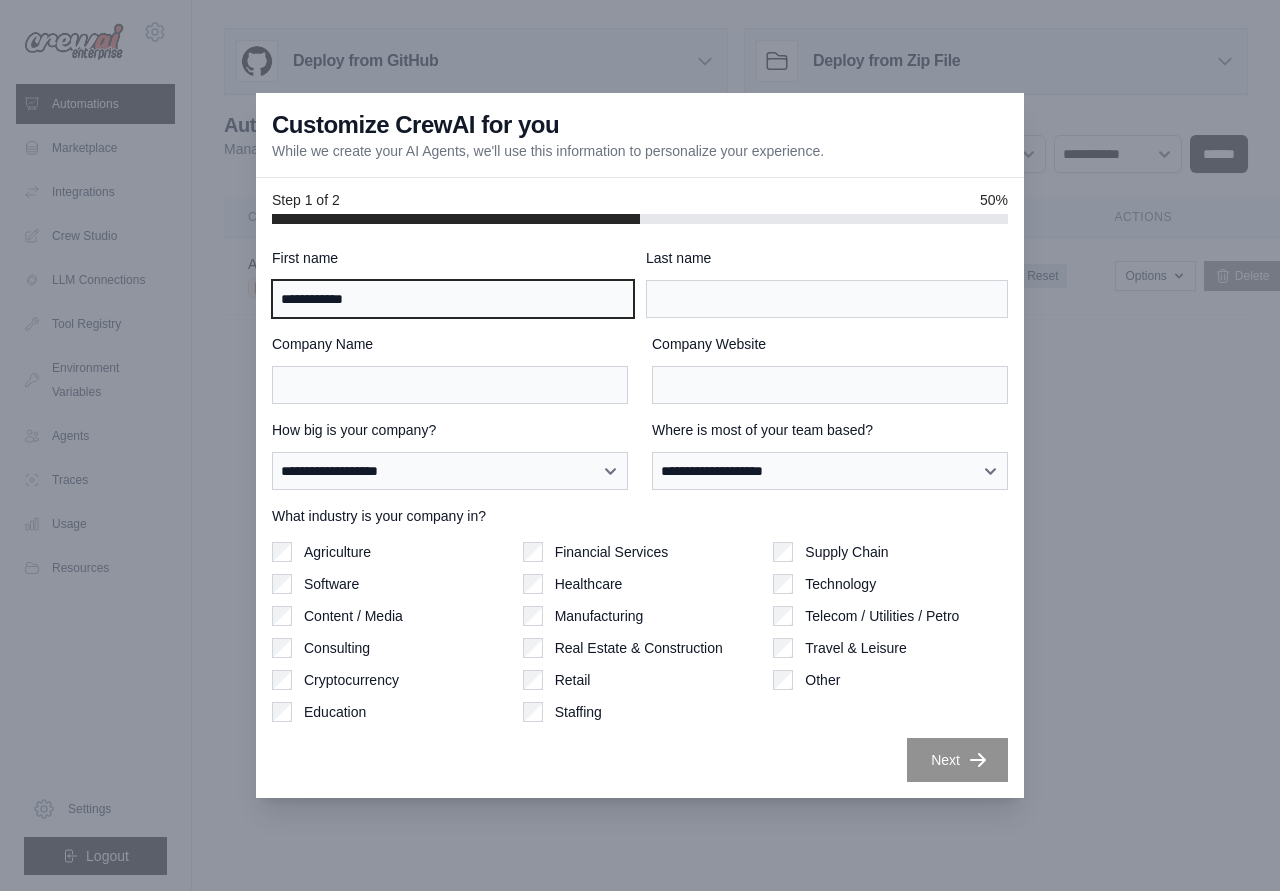 type on "**********" 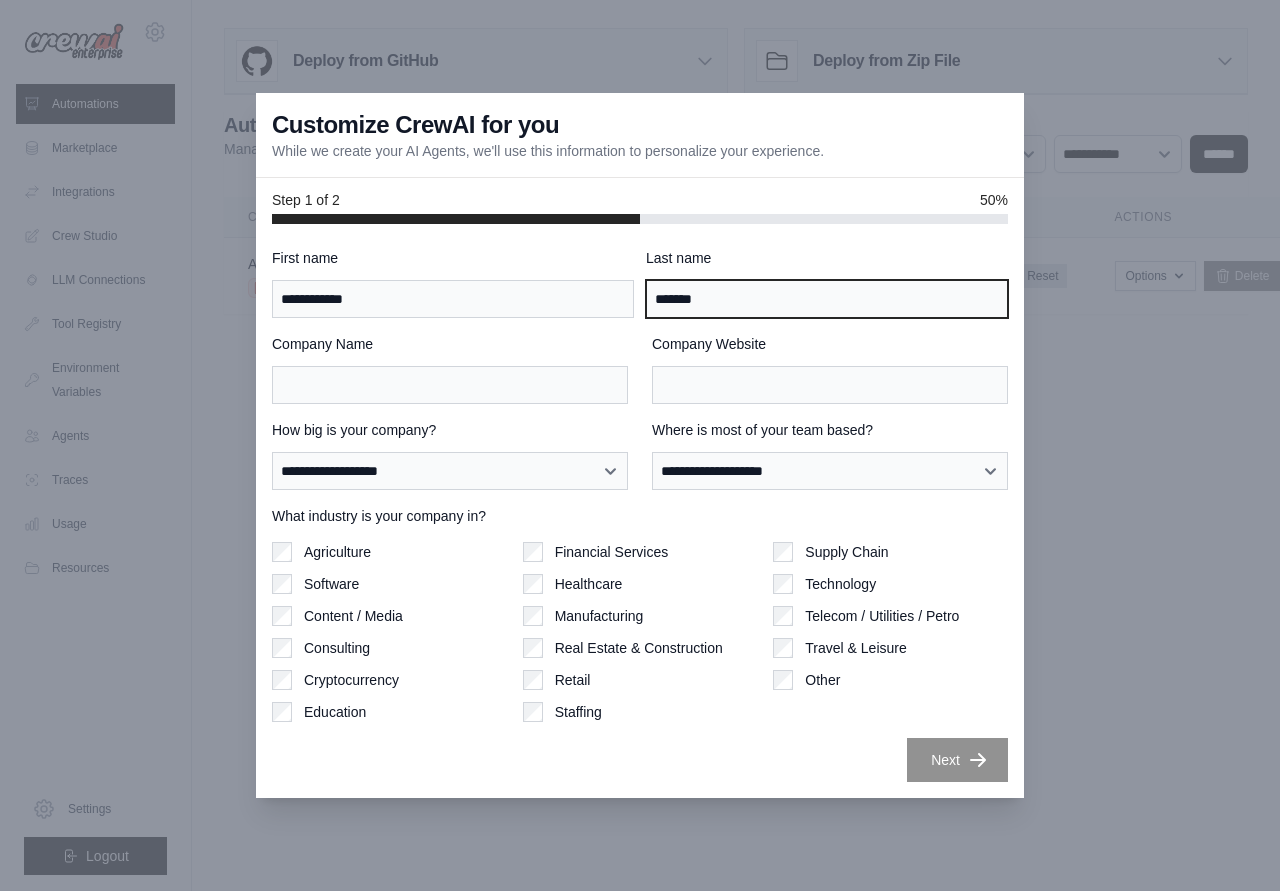 type on "*******" 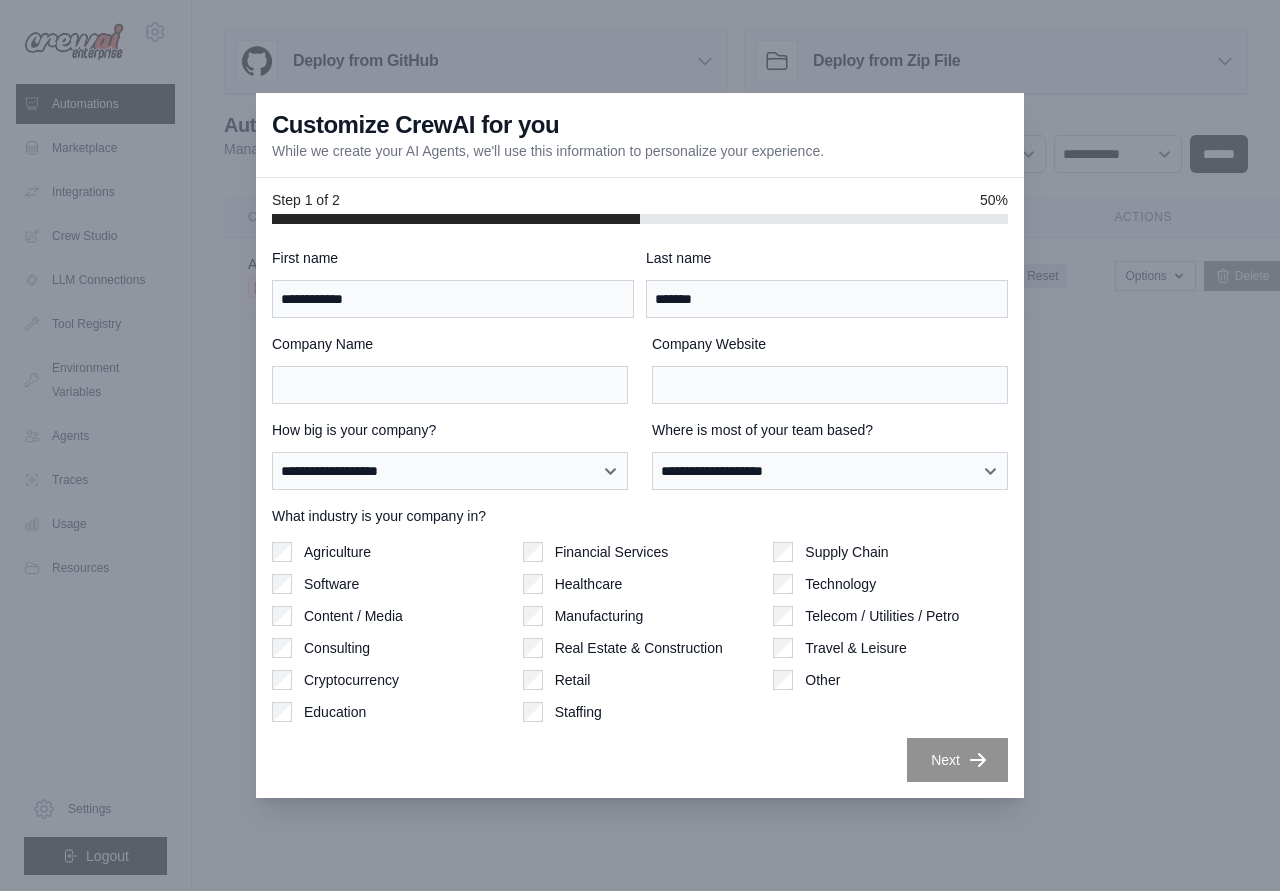 click on "Software" at bounding box center (331, 584) 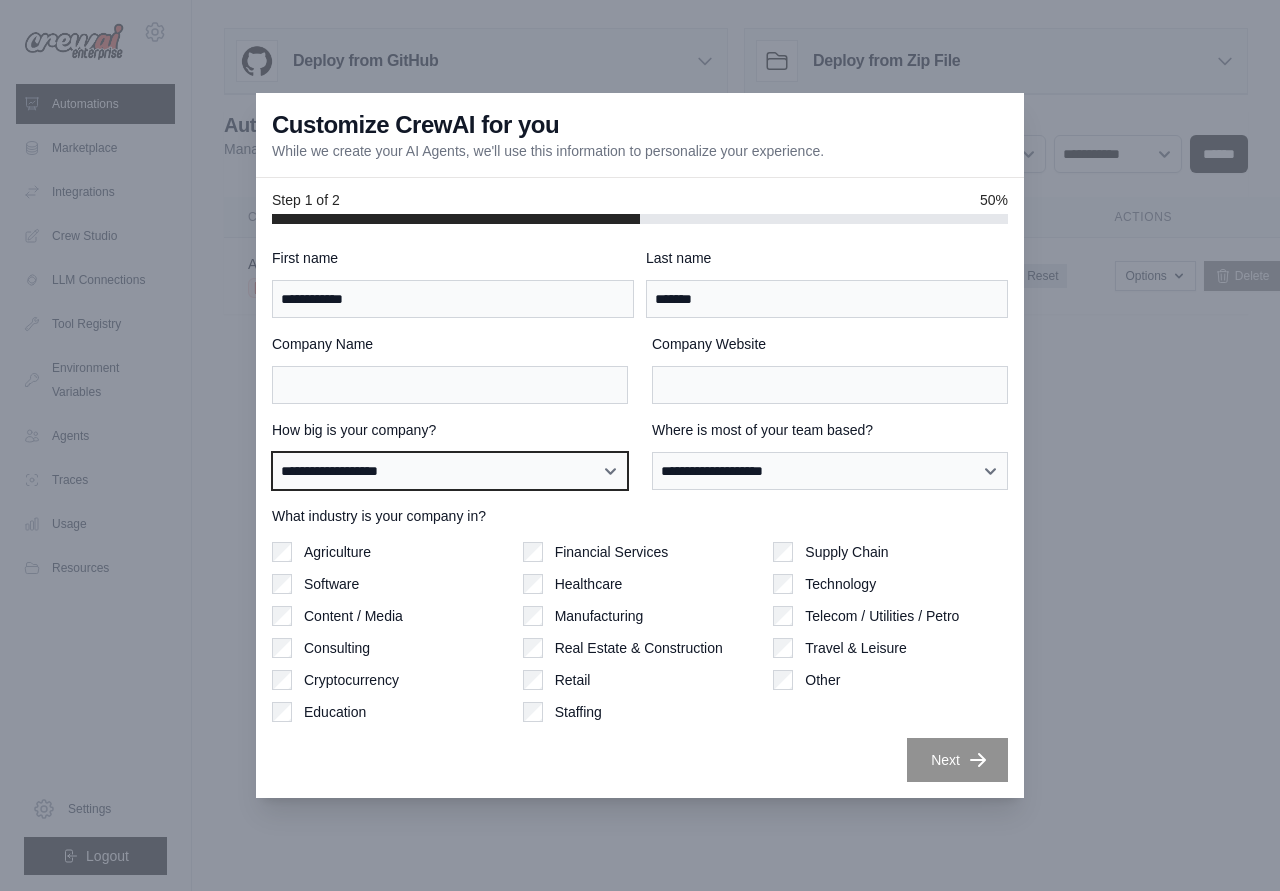 click on "**********" at bounding box center [450, 471] 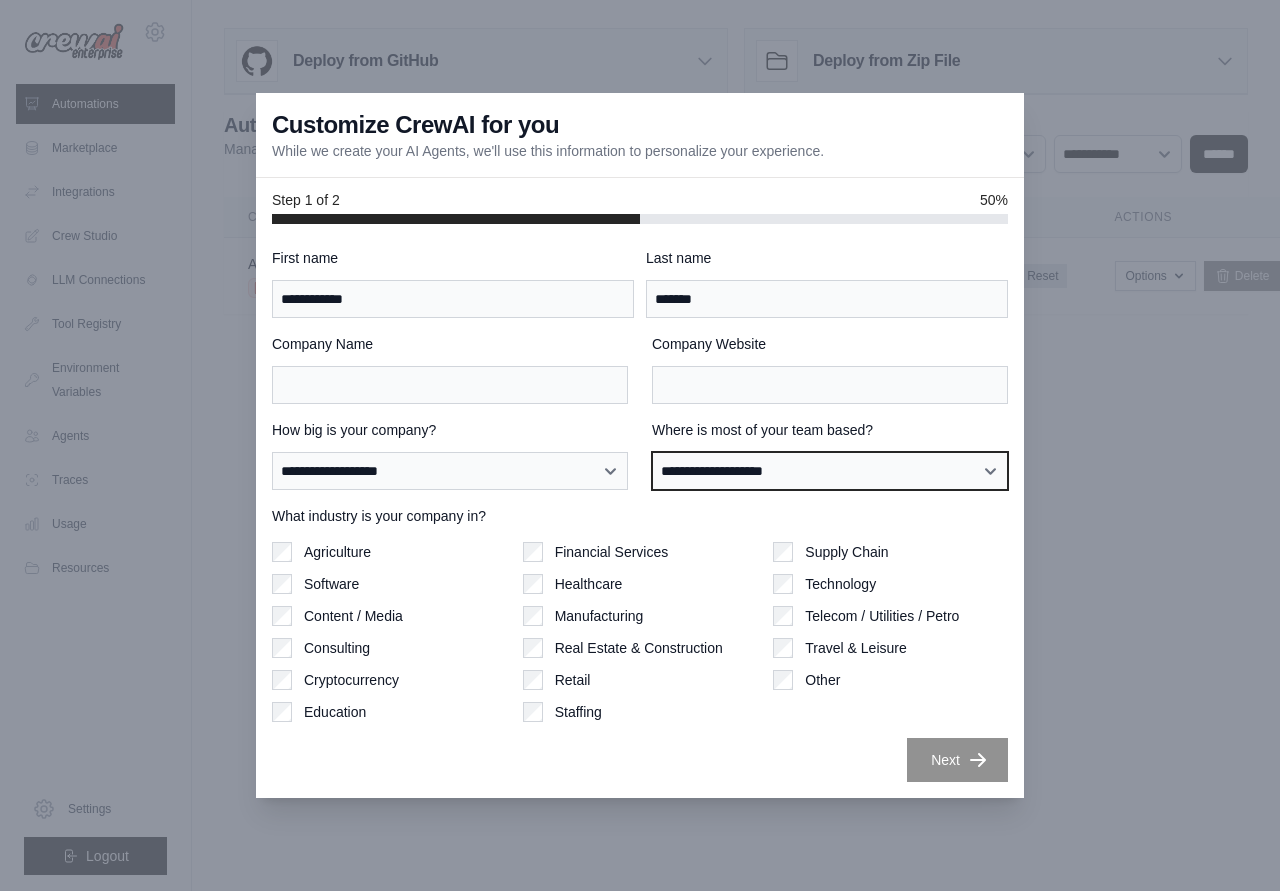 click on "**********" at bounding box center (830, 471) 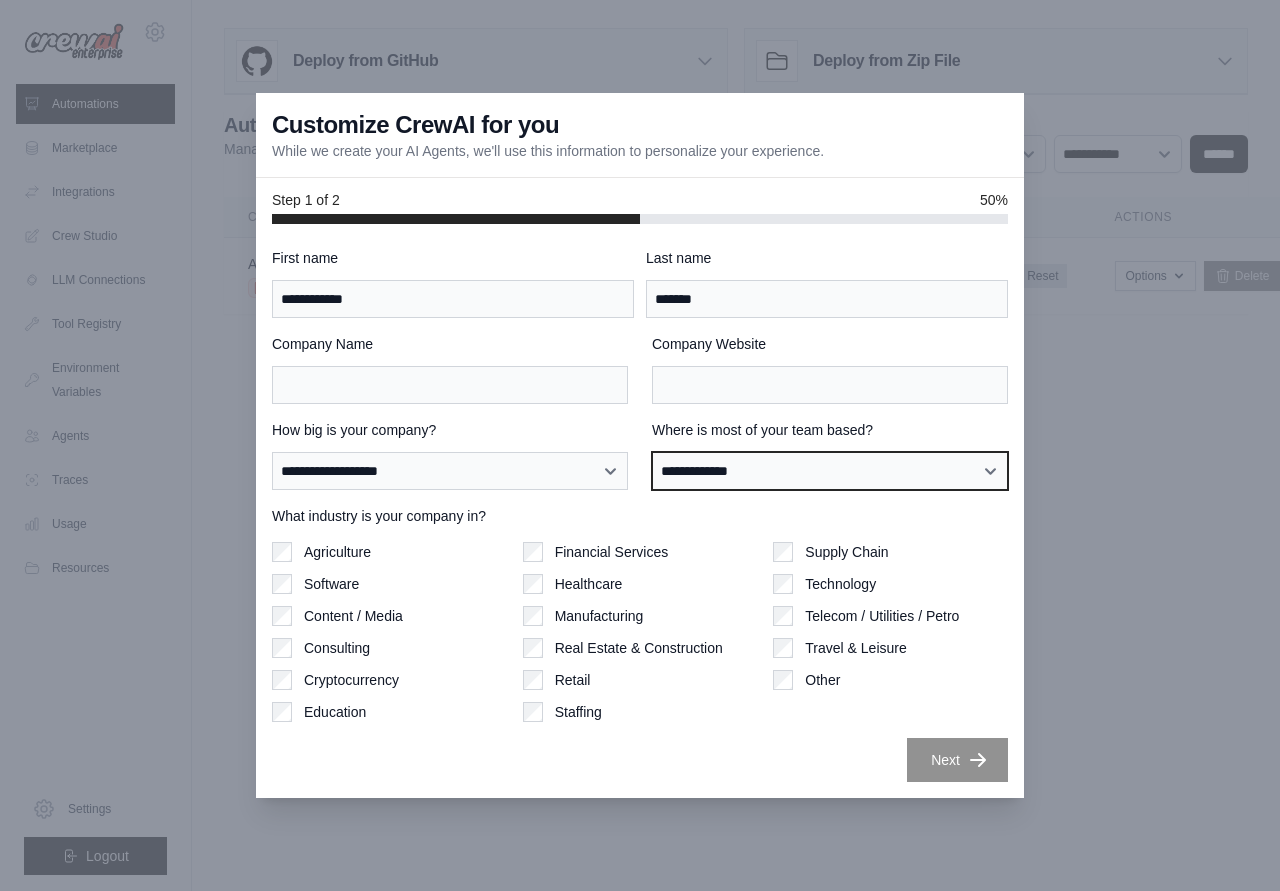 click on "**********" at bounding box center (0, 0) 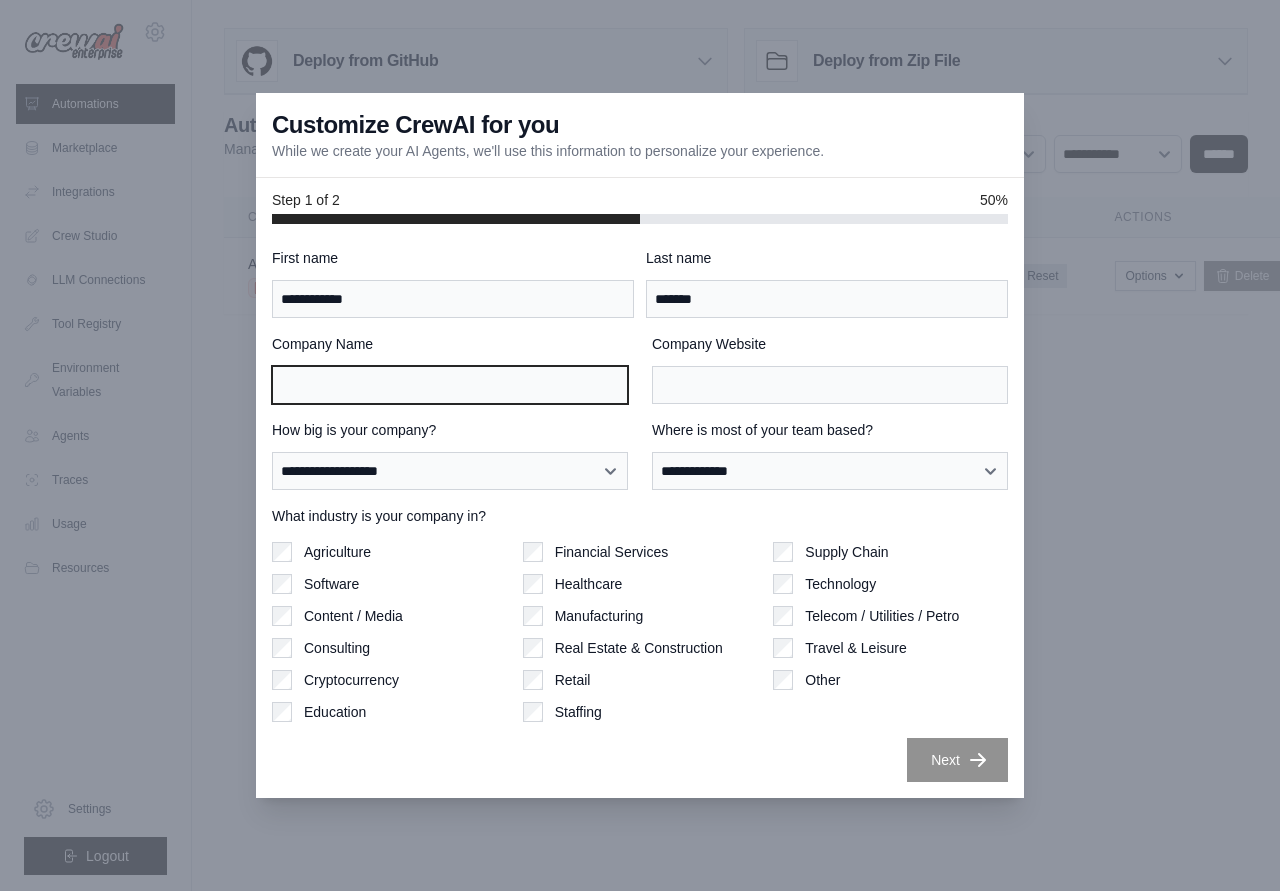 click on "Company Name" at bounding box center (450, 385) 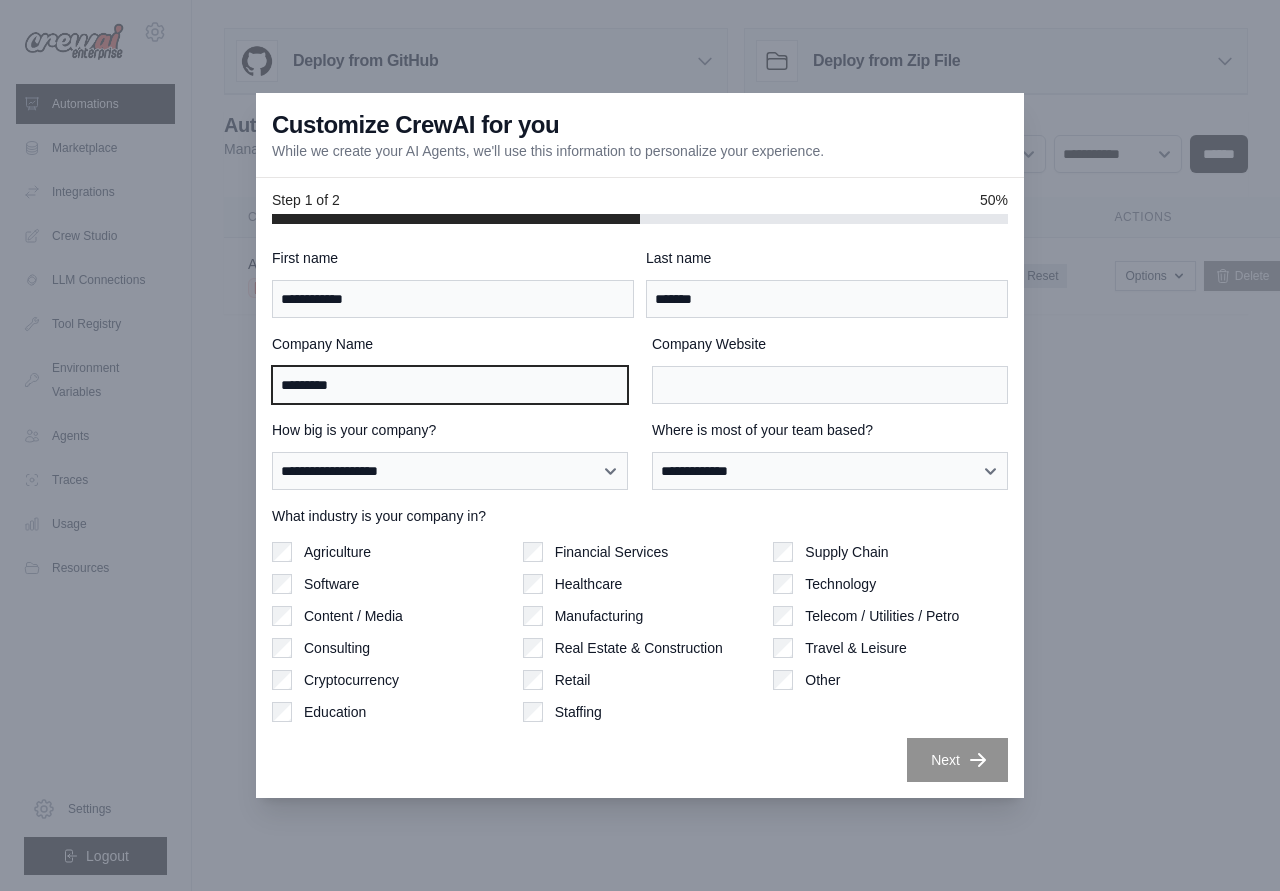 type on "*********" 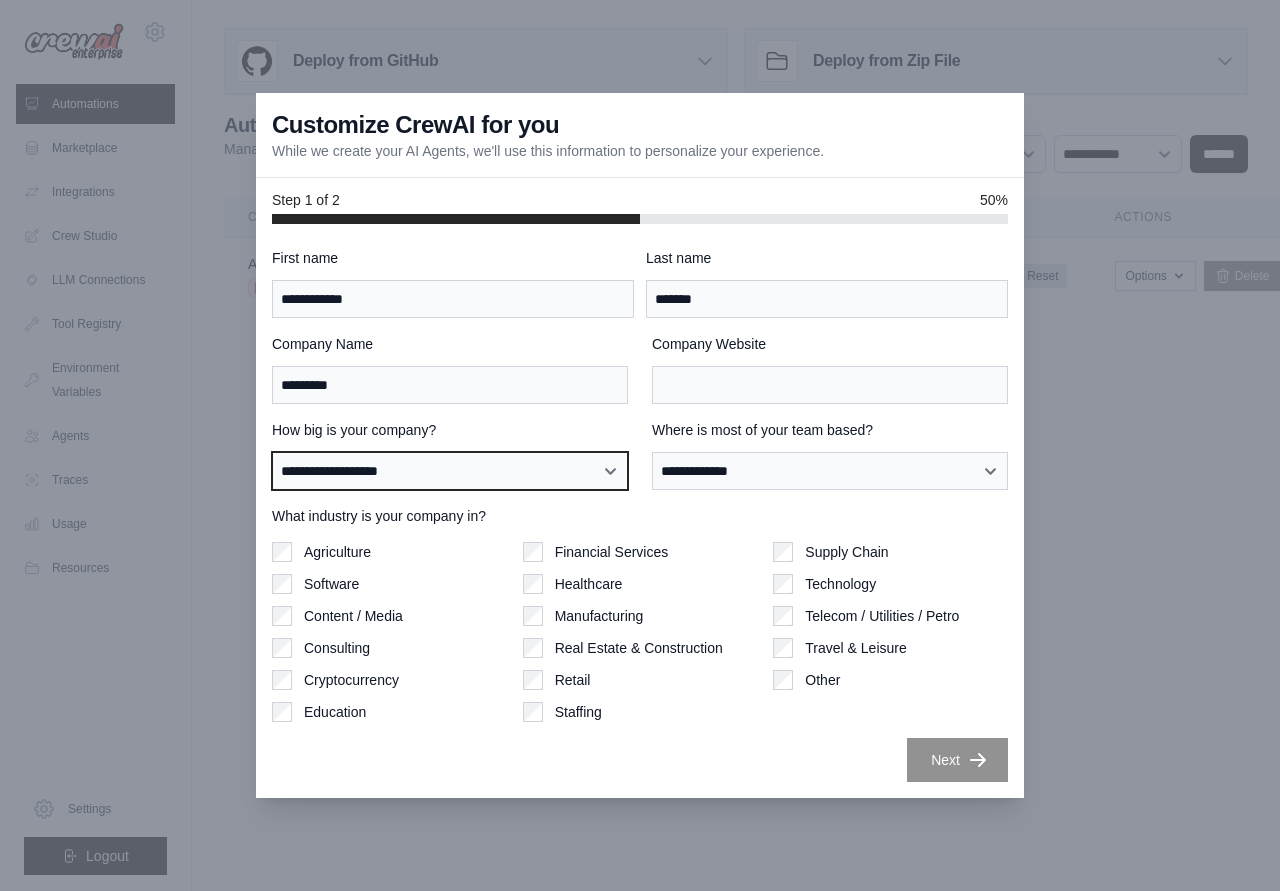 click on "**********" at bounding box center [450, 471] 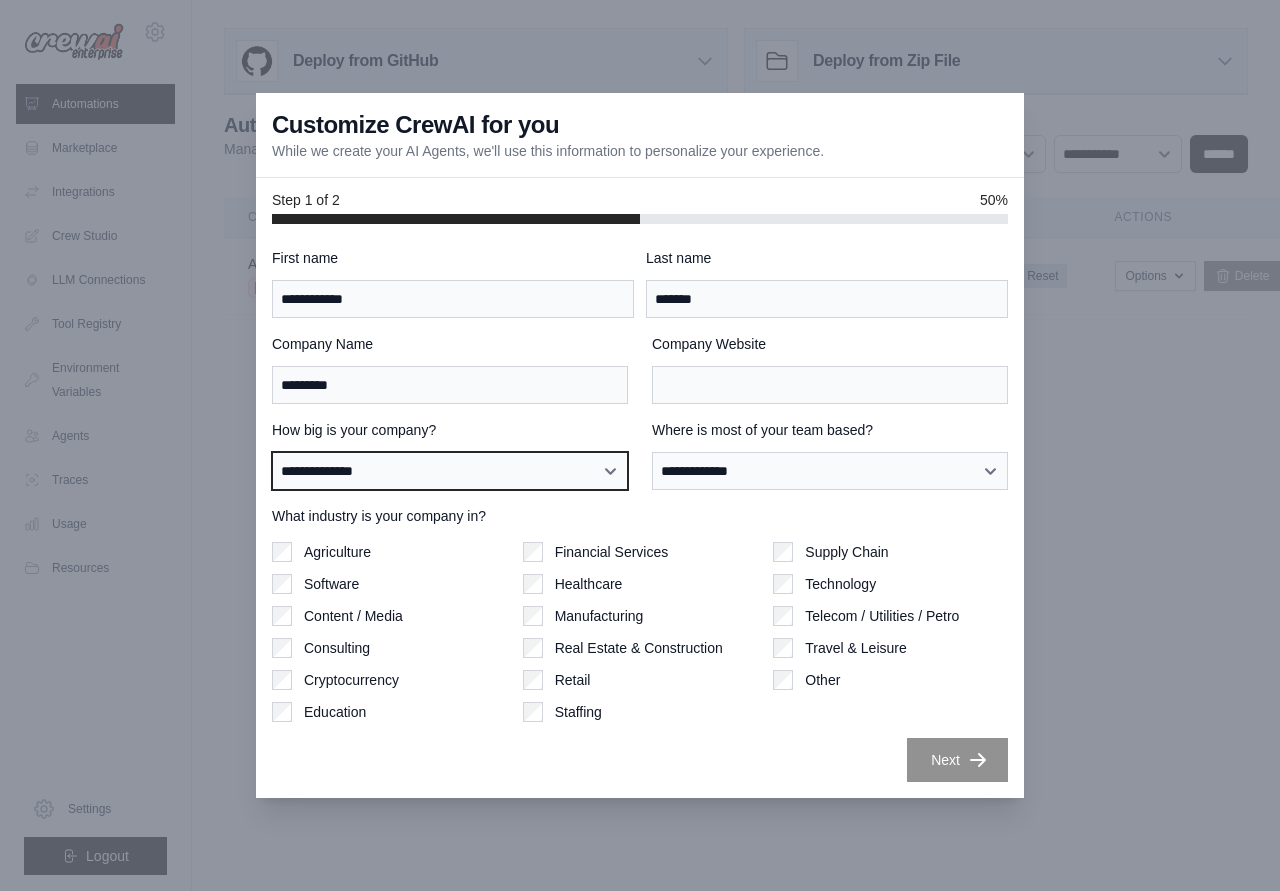 click on "**********" at bounding box center (0, 0) 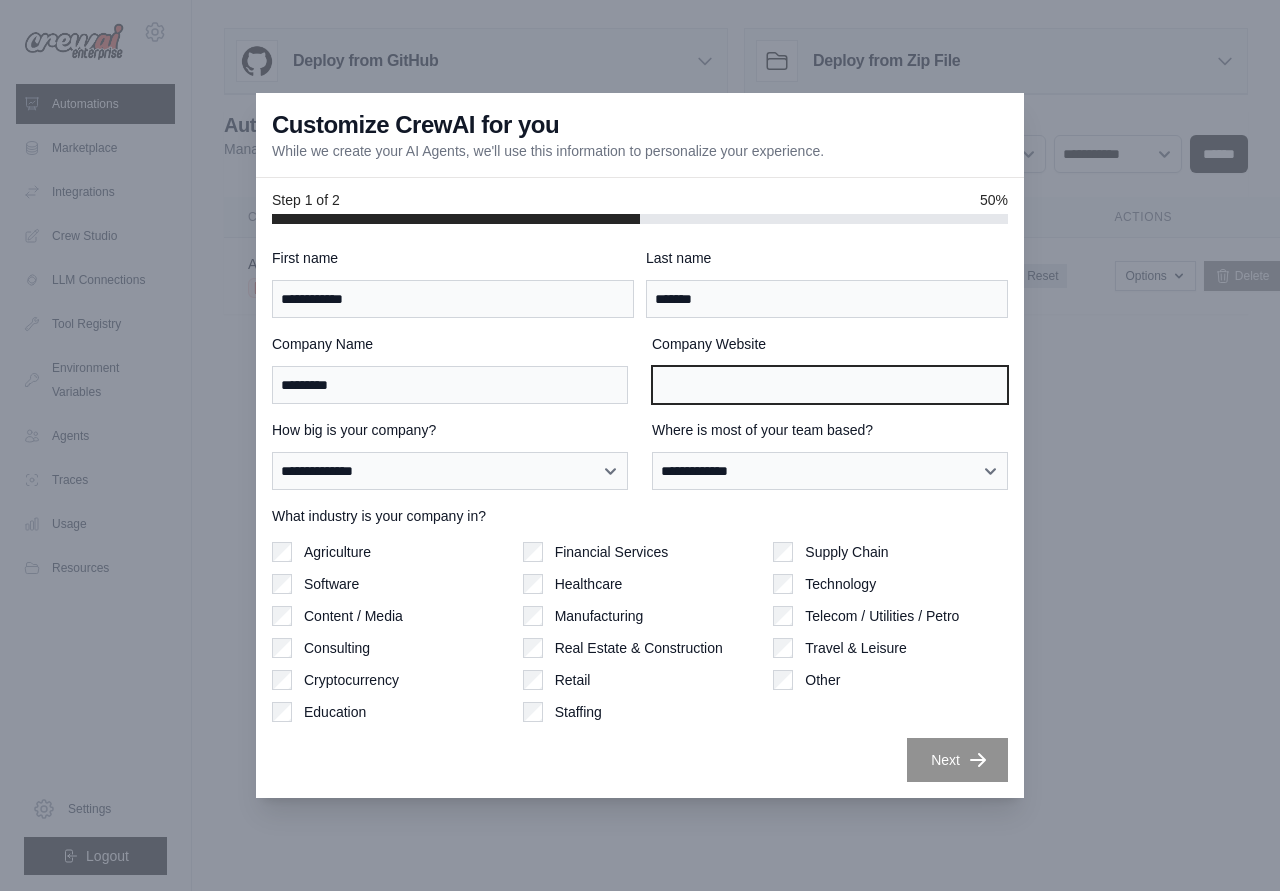 click on "Company Website" at bounding box center (830, 385) 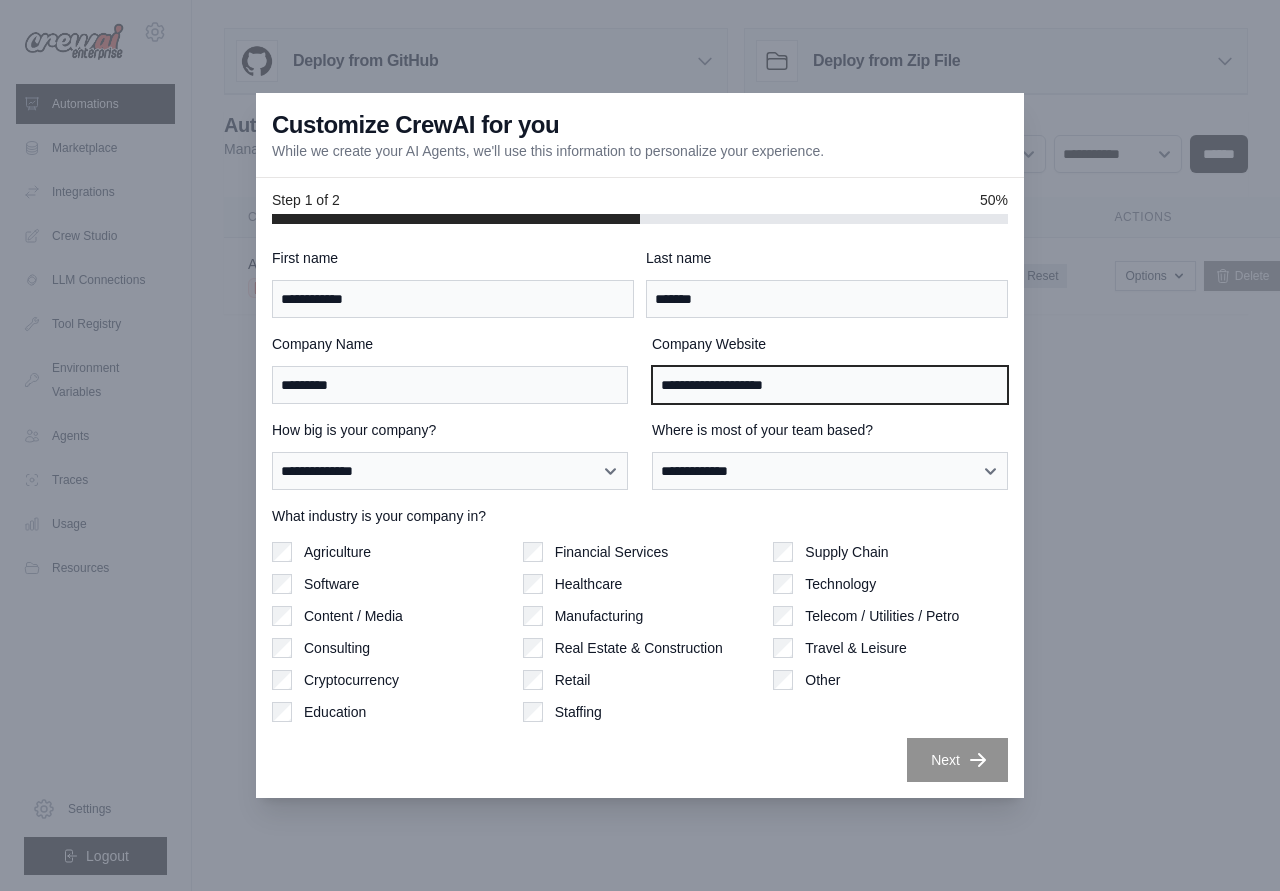 type on "**********" 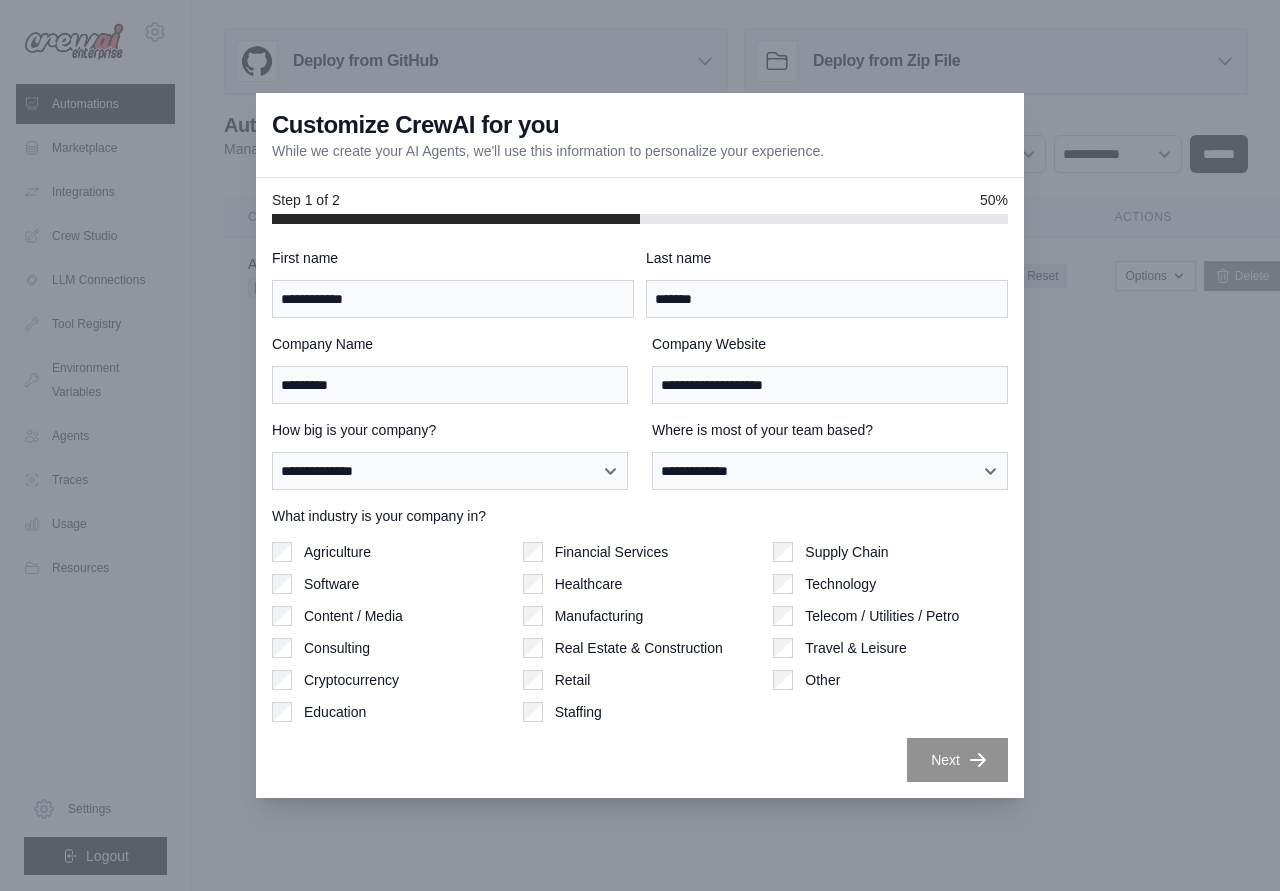 click 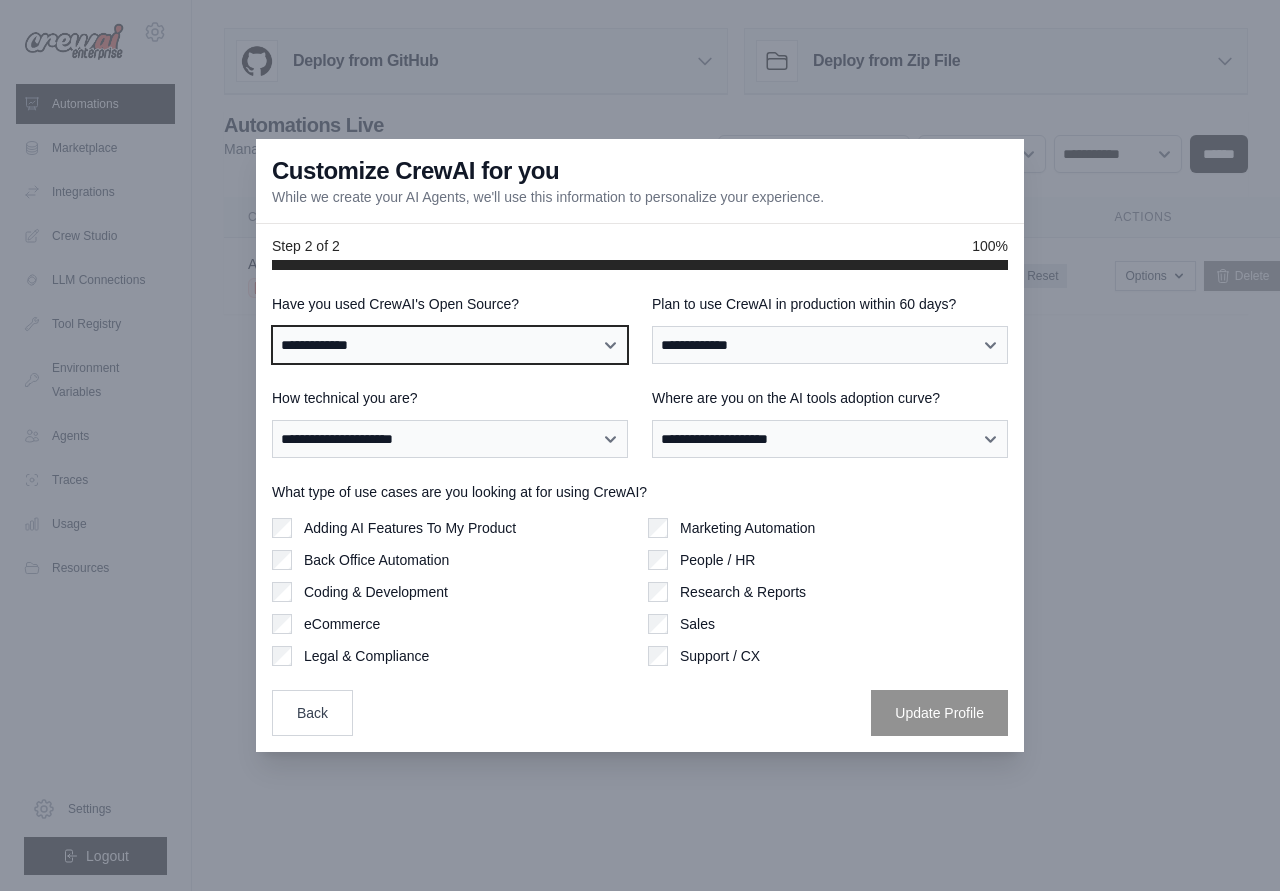 click on "**********" at bounding box center (450, 345) 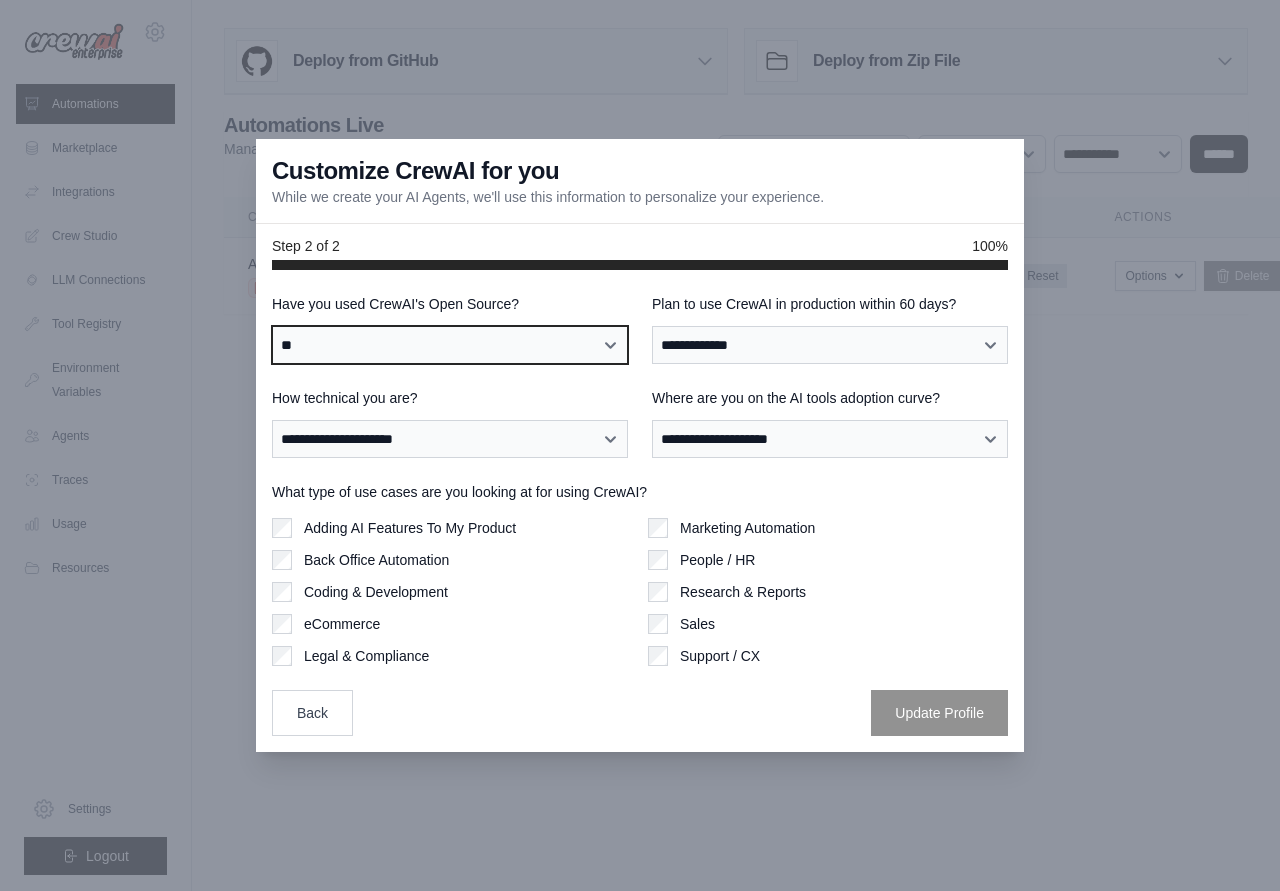 click on "**" at bounding box center [0, 0] 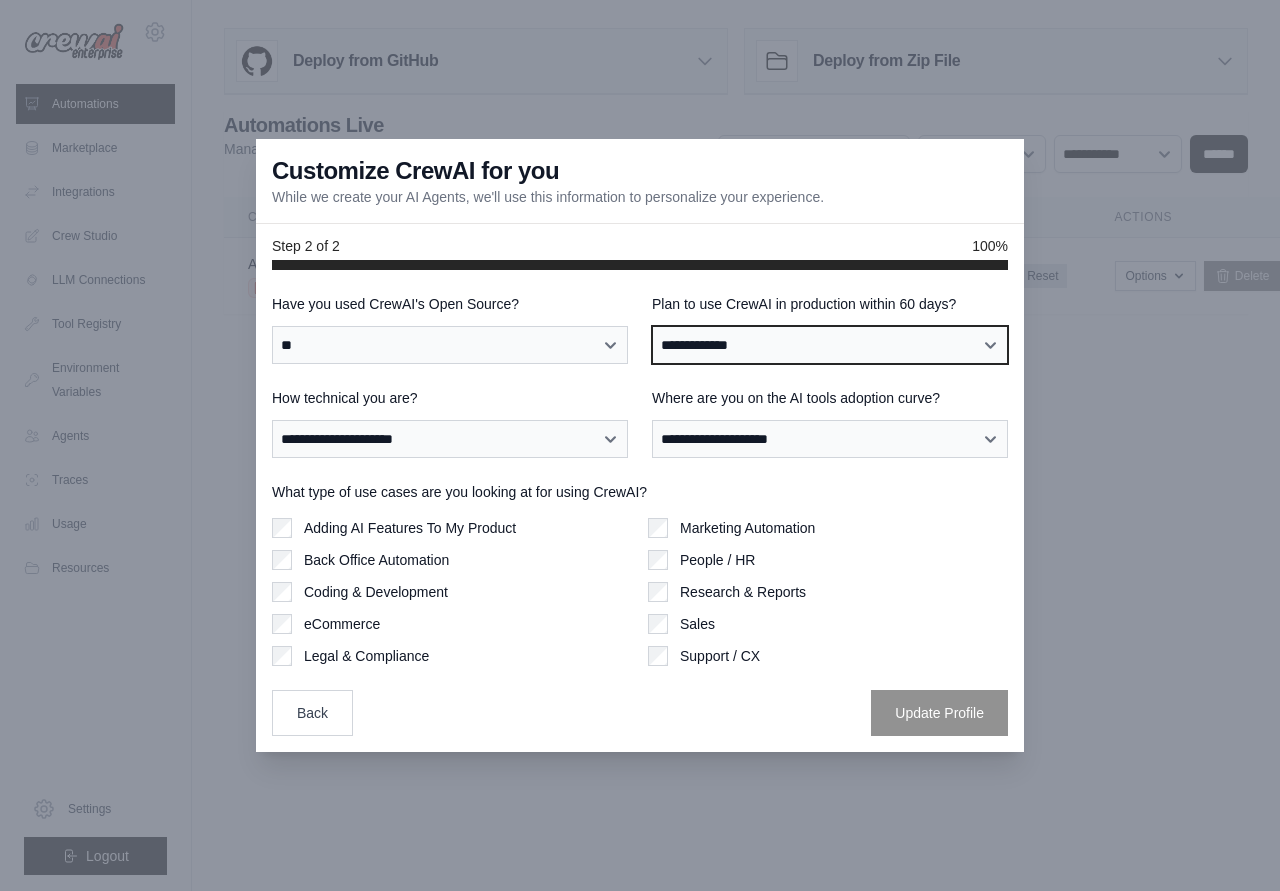 click on "**********" at bounding box center (830, 345) 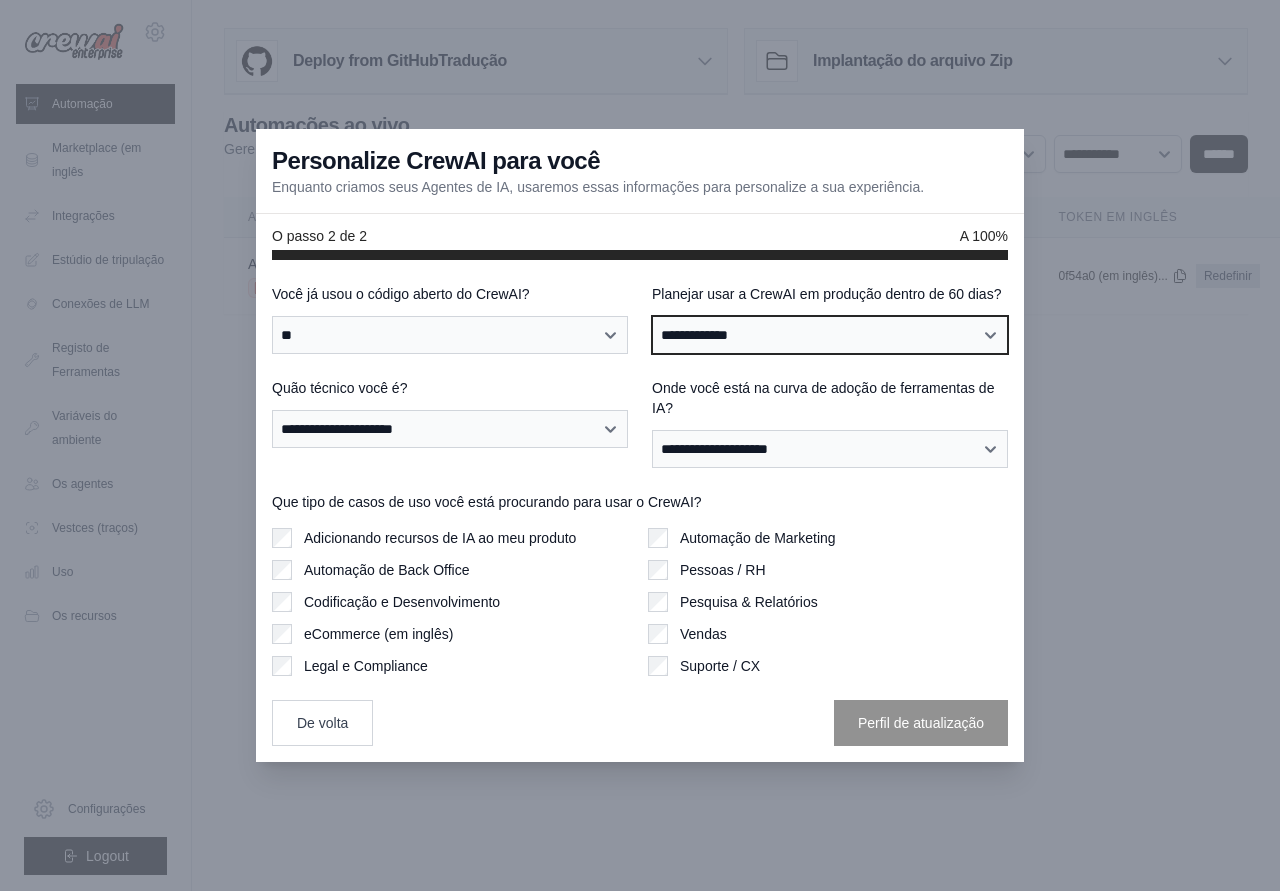 click on "**********" at bounding box center [830, 335] 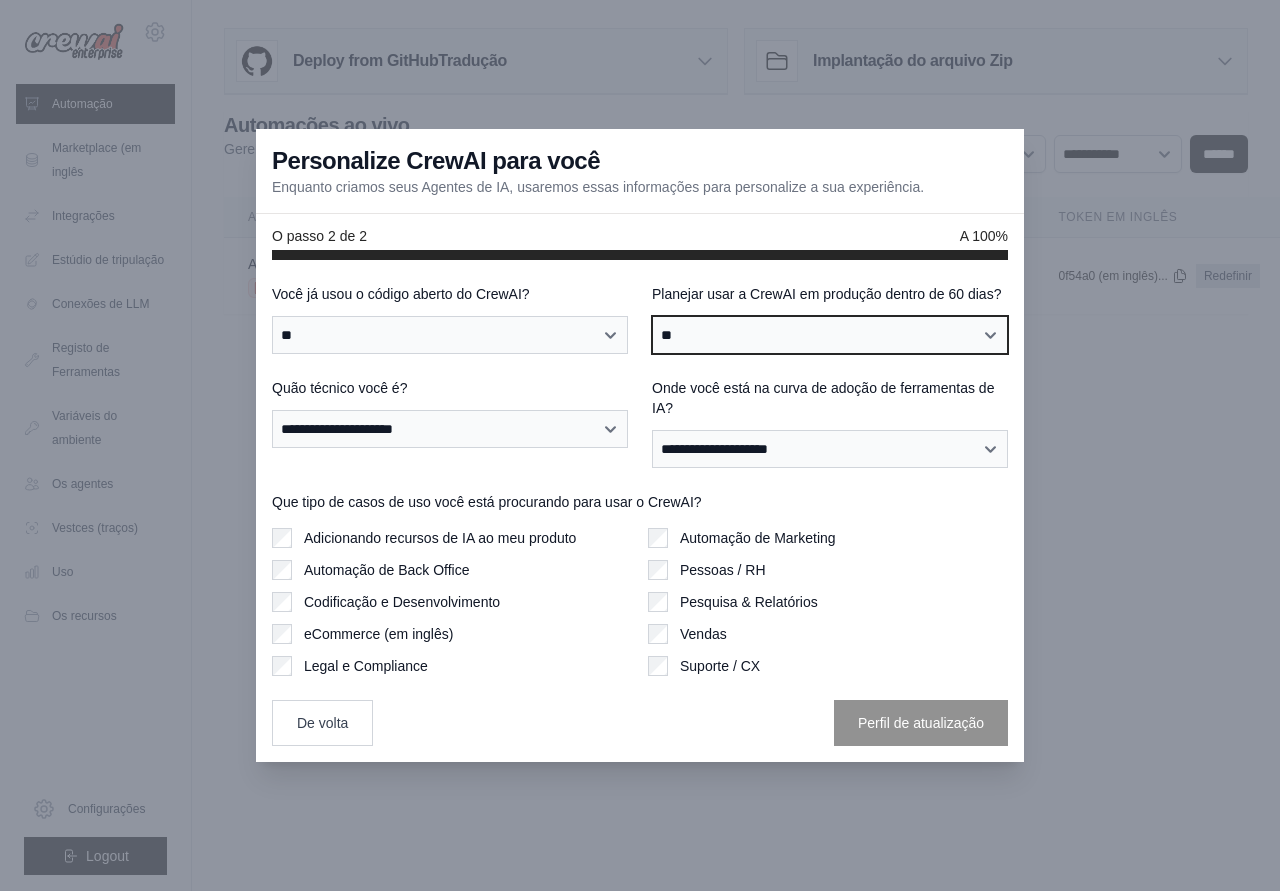 click on "**" at bounding box center [0, 0] 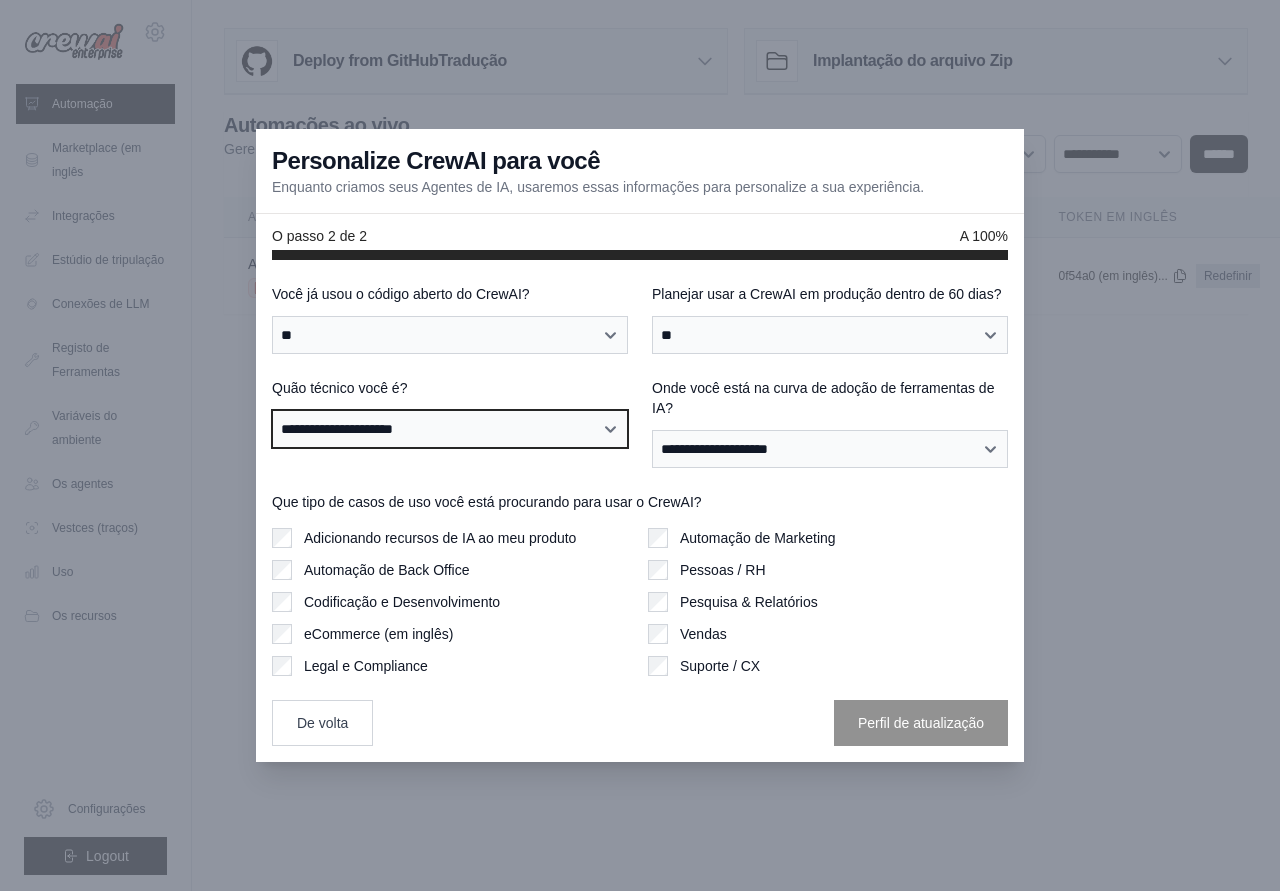 click on "**********" at bounding box center (450, 429) 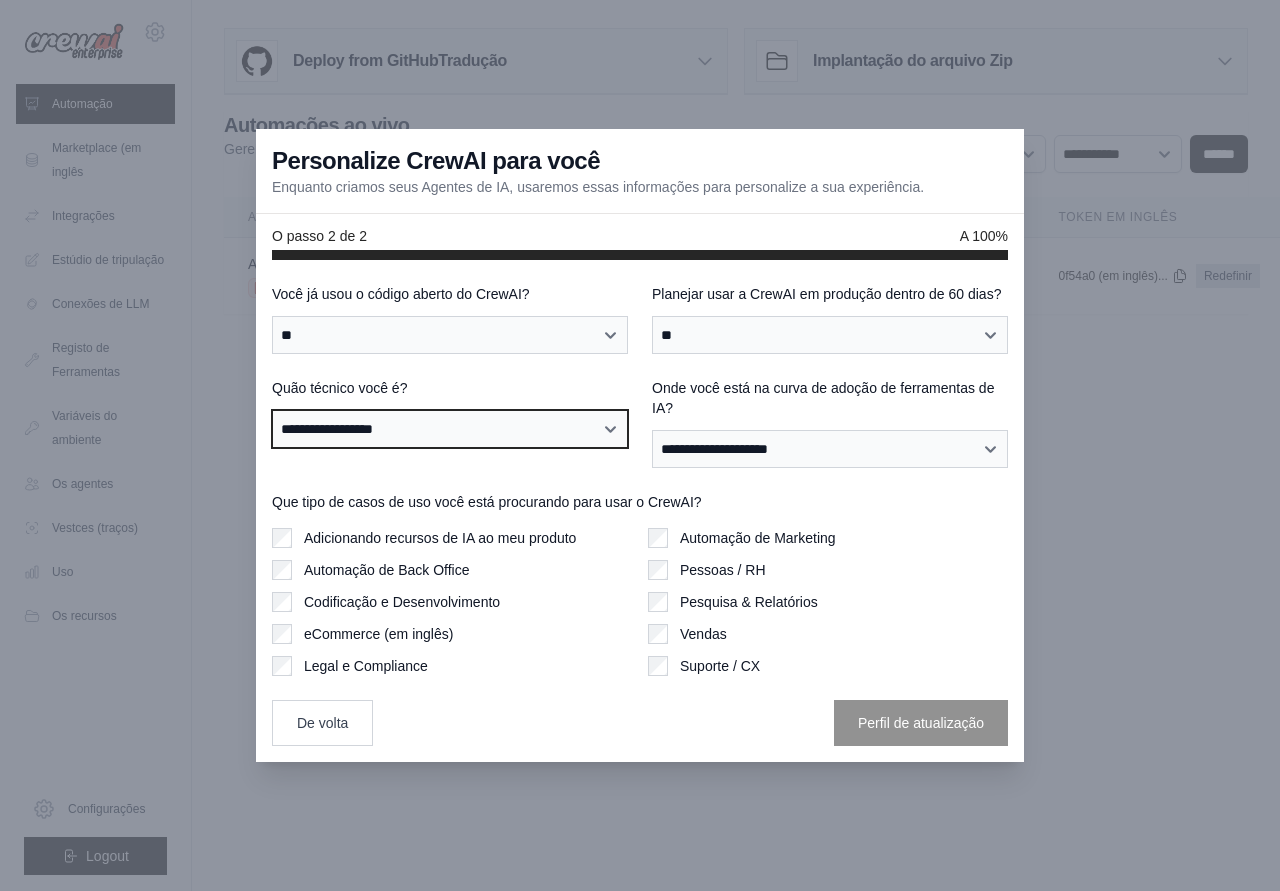 click on "**********" at bounding box center (0, 0) 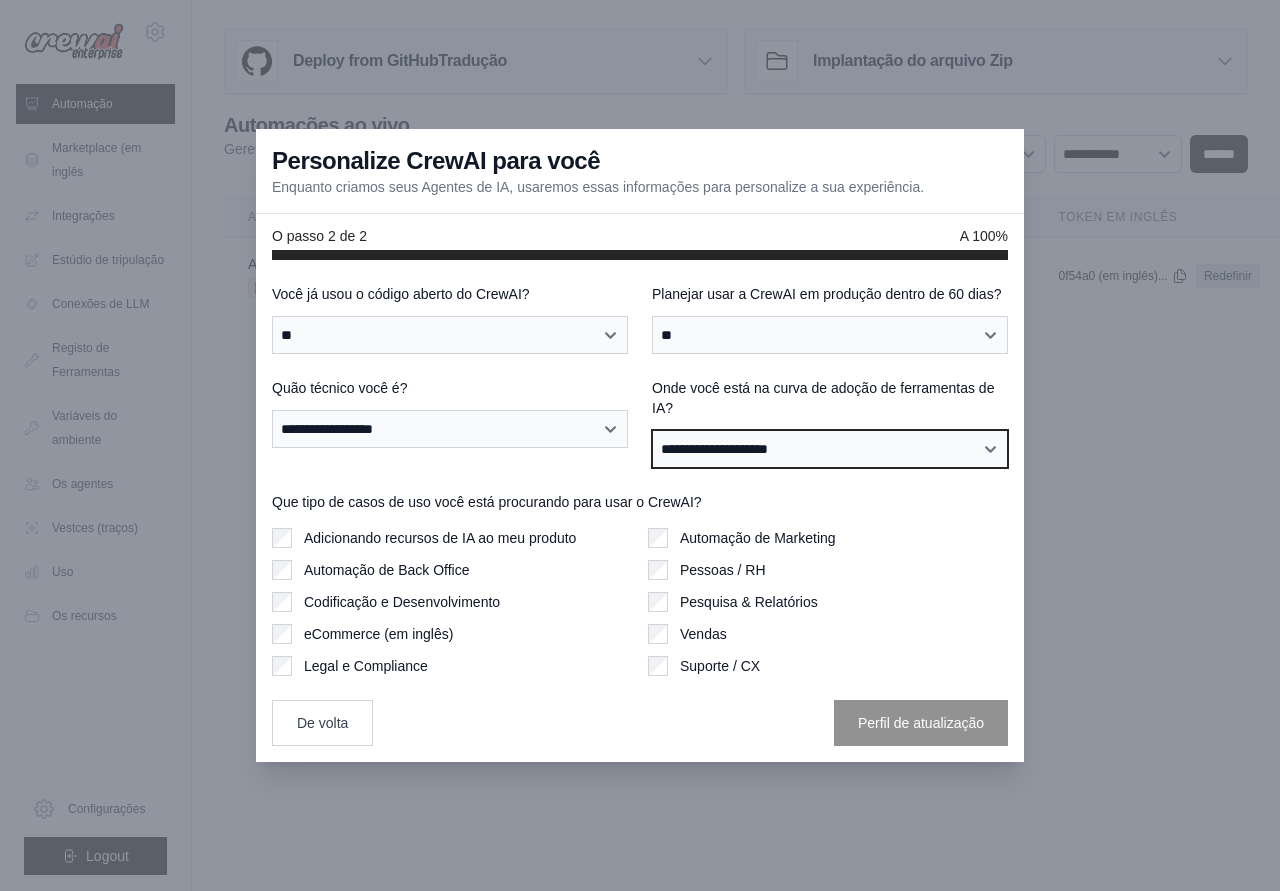 click on "**********" at bounding box center (830, 449) 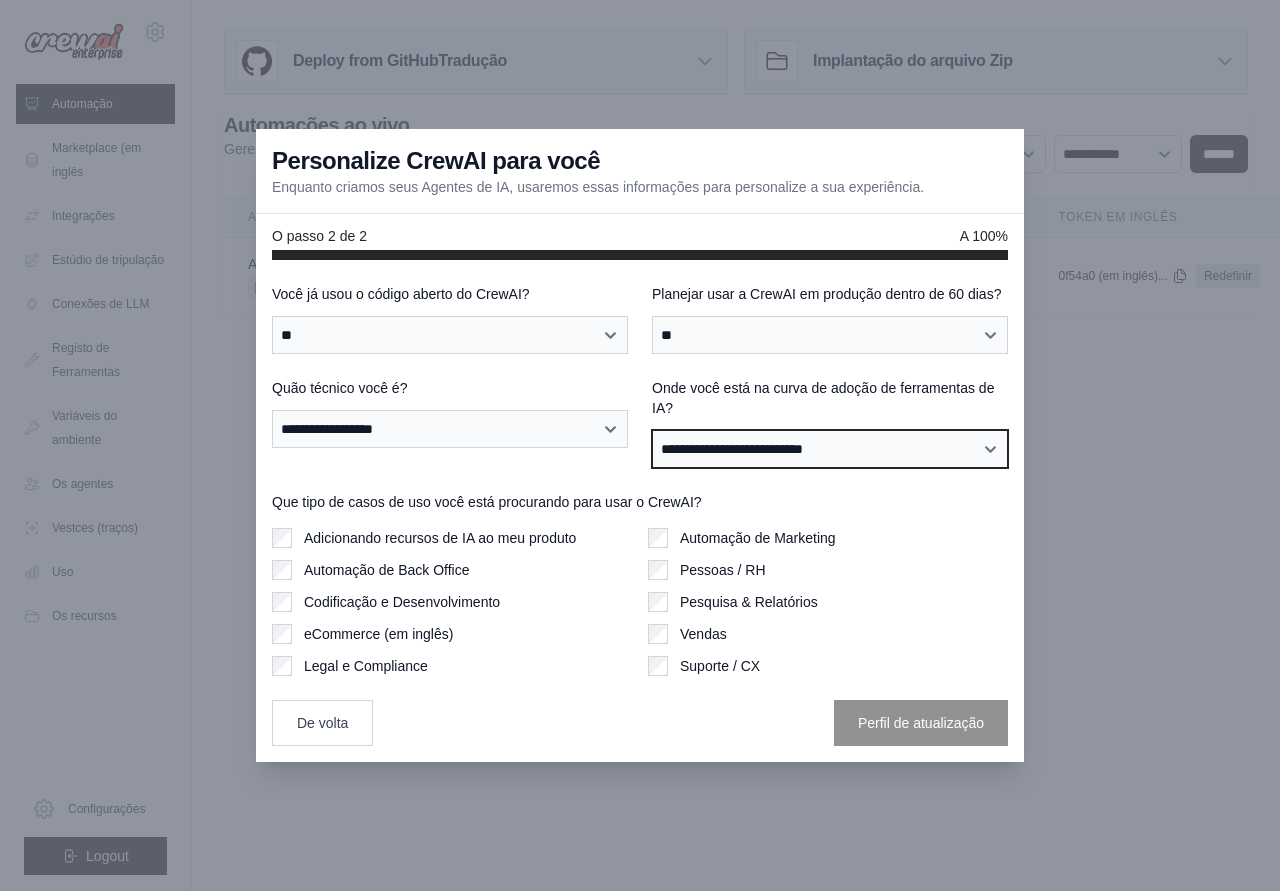 click on "**********" at bounding box center [0, 0] 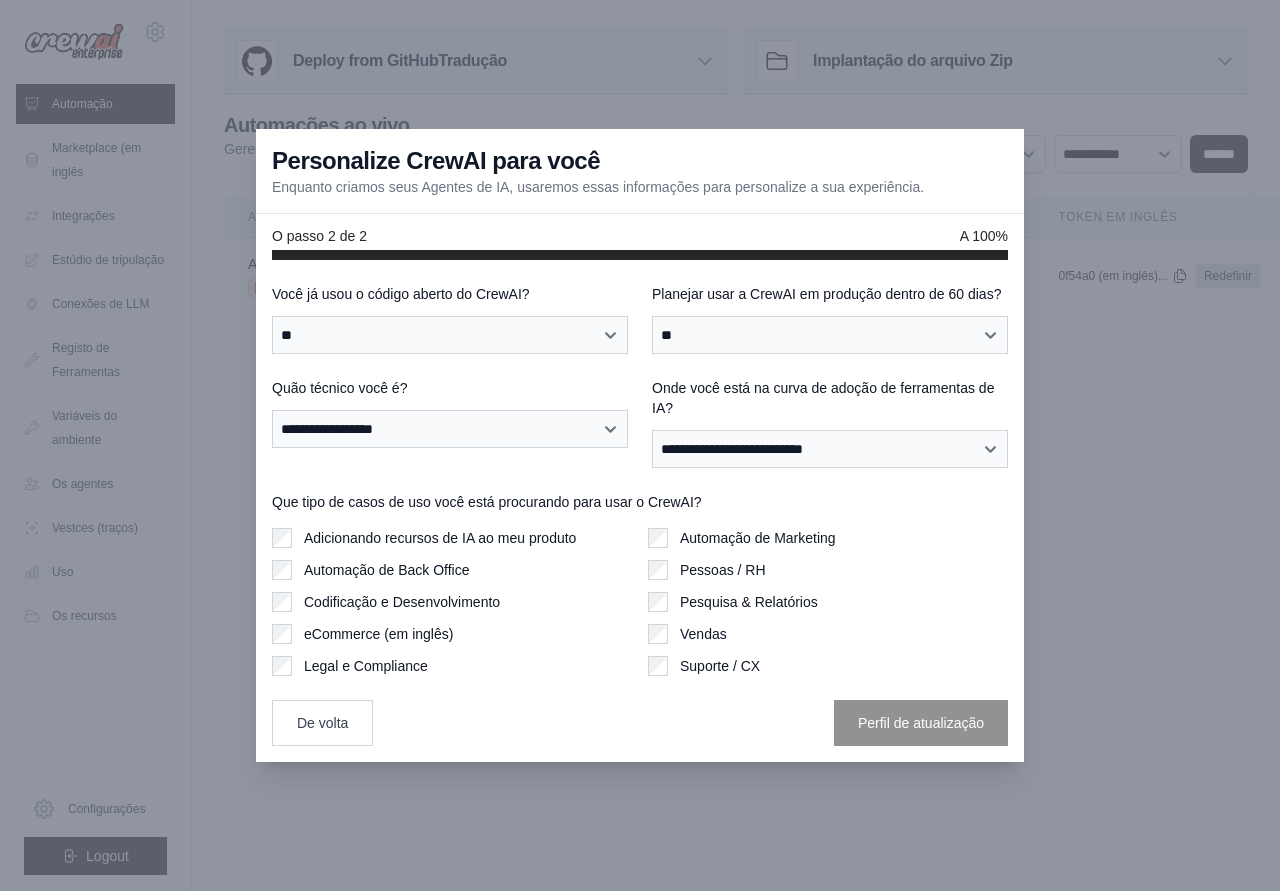 click on "Codificação e Desenvolvimento" at bounding box center [402, 602] 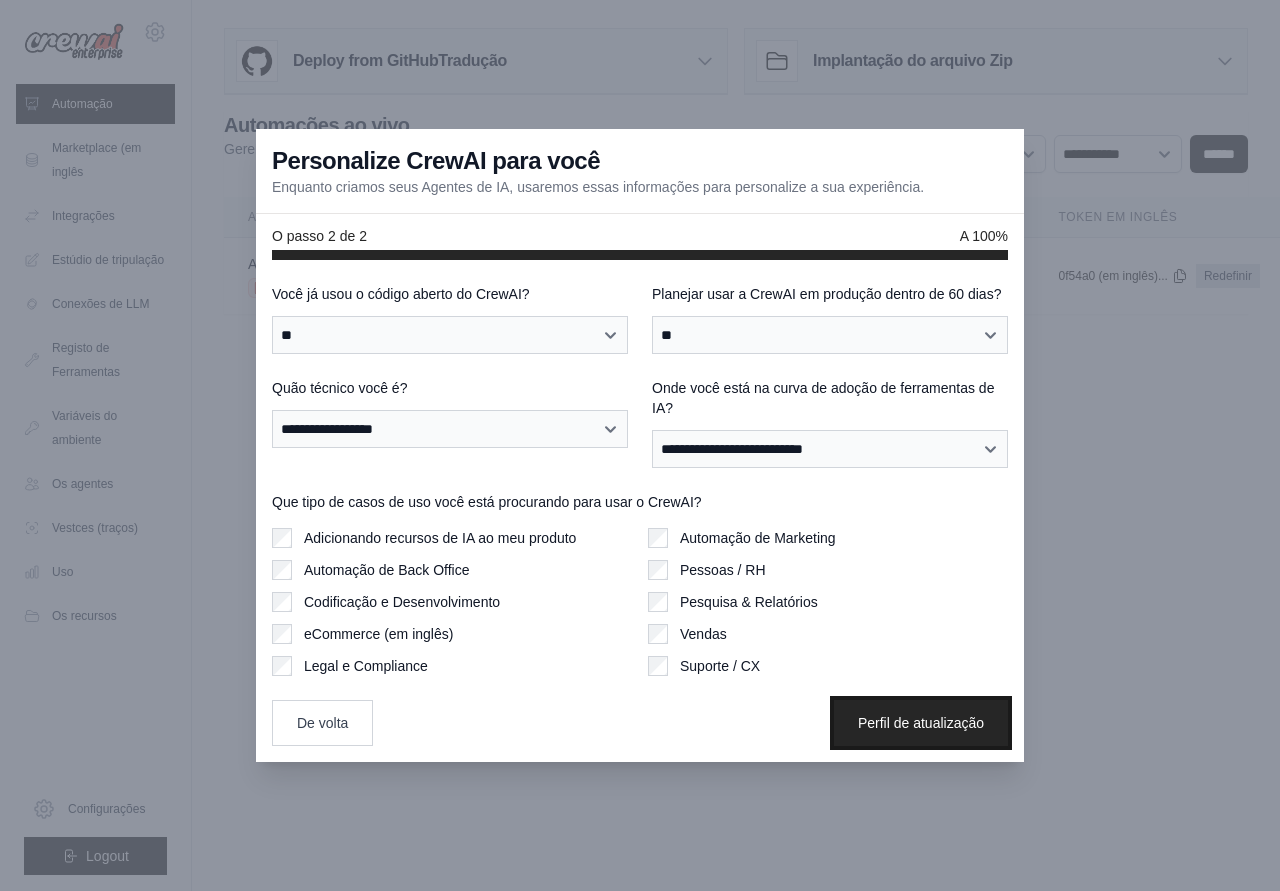 click on "Perfil de atualização" at bounding box center [921, 723] 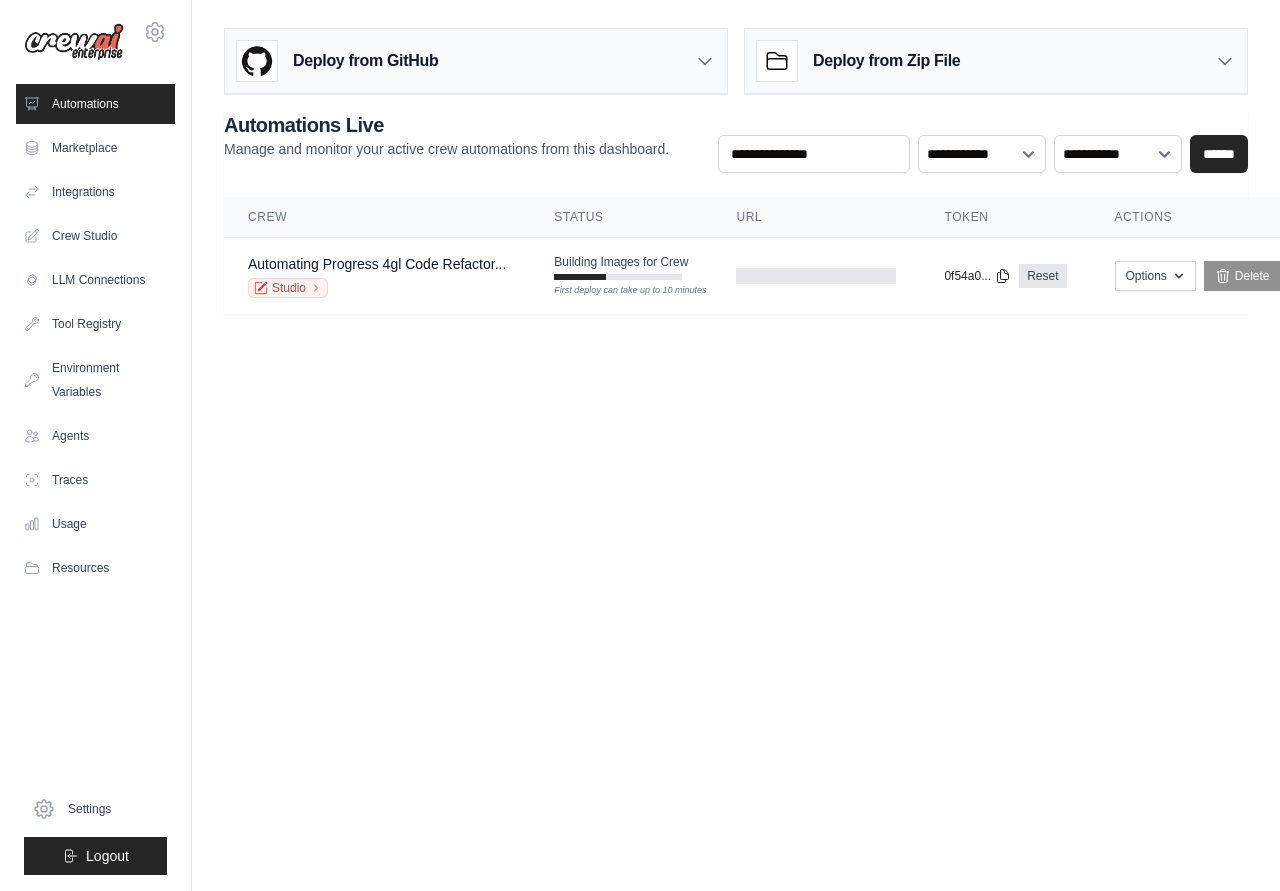 scroll, scrollTop: 0, scrollLeft: 0, axis: both 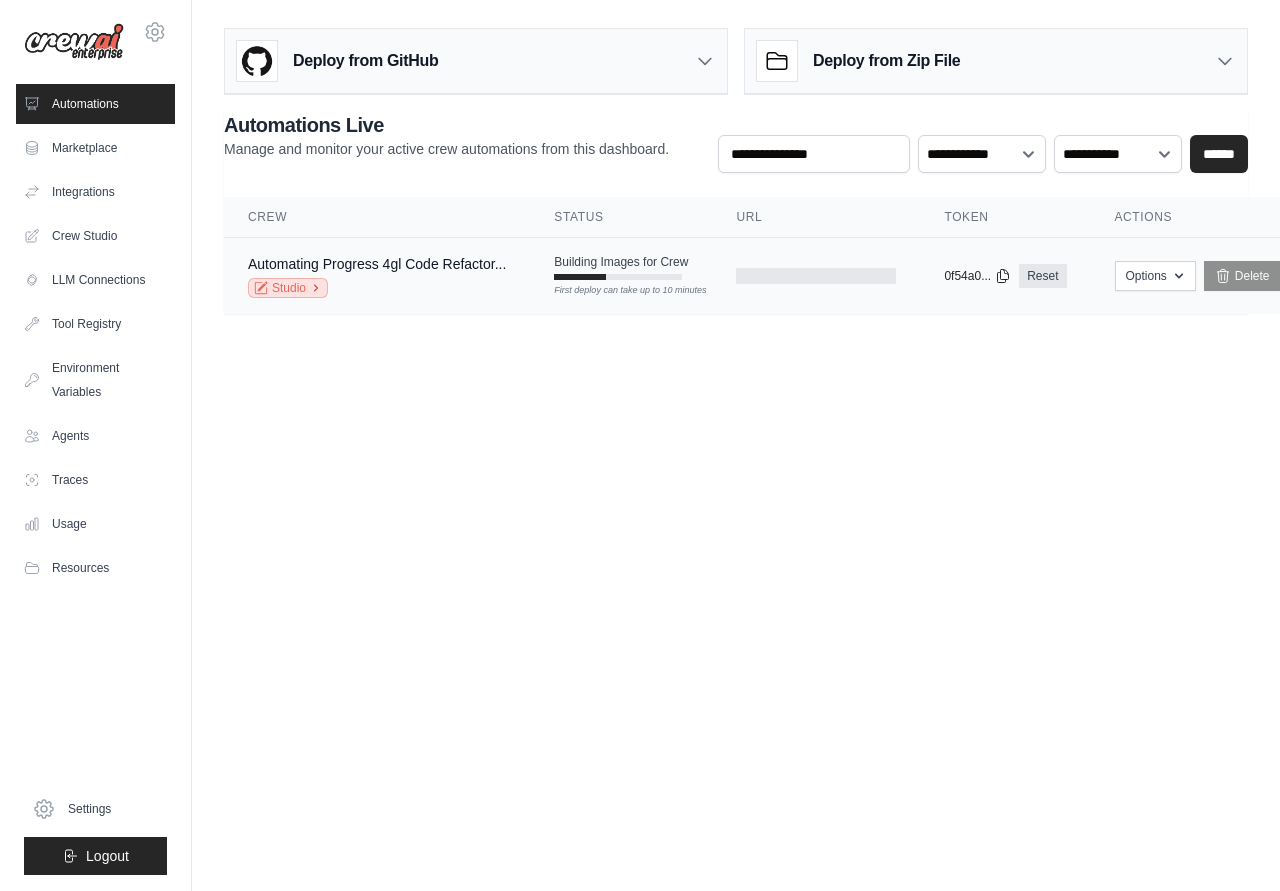 click on "Studio" at bounding box center [288, 288] 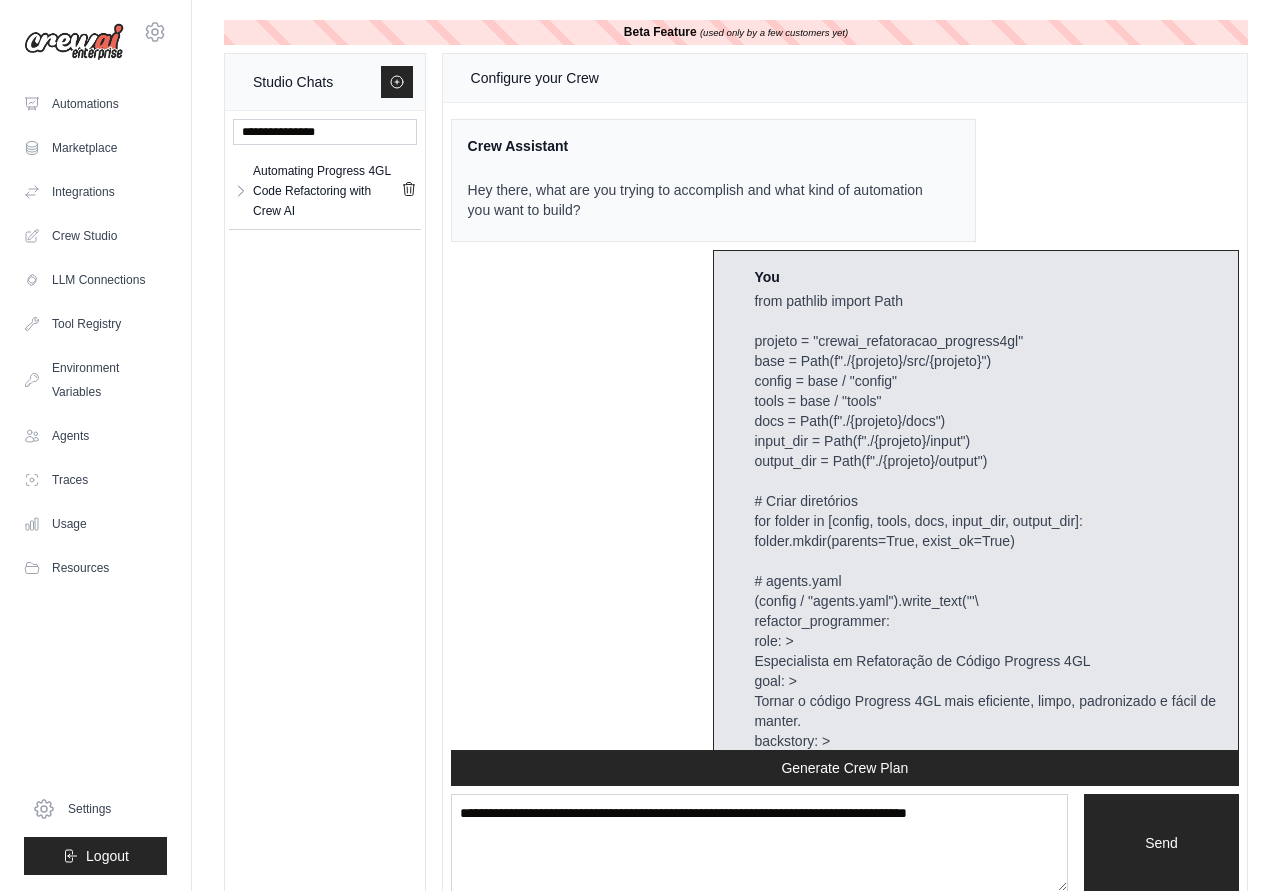 scroll, scrollTop: 4120, scrollLeft: 0, axis: vertical 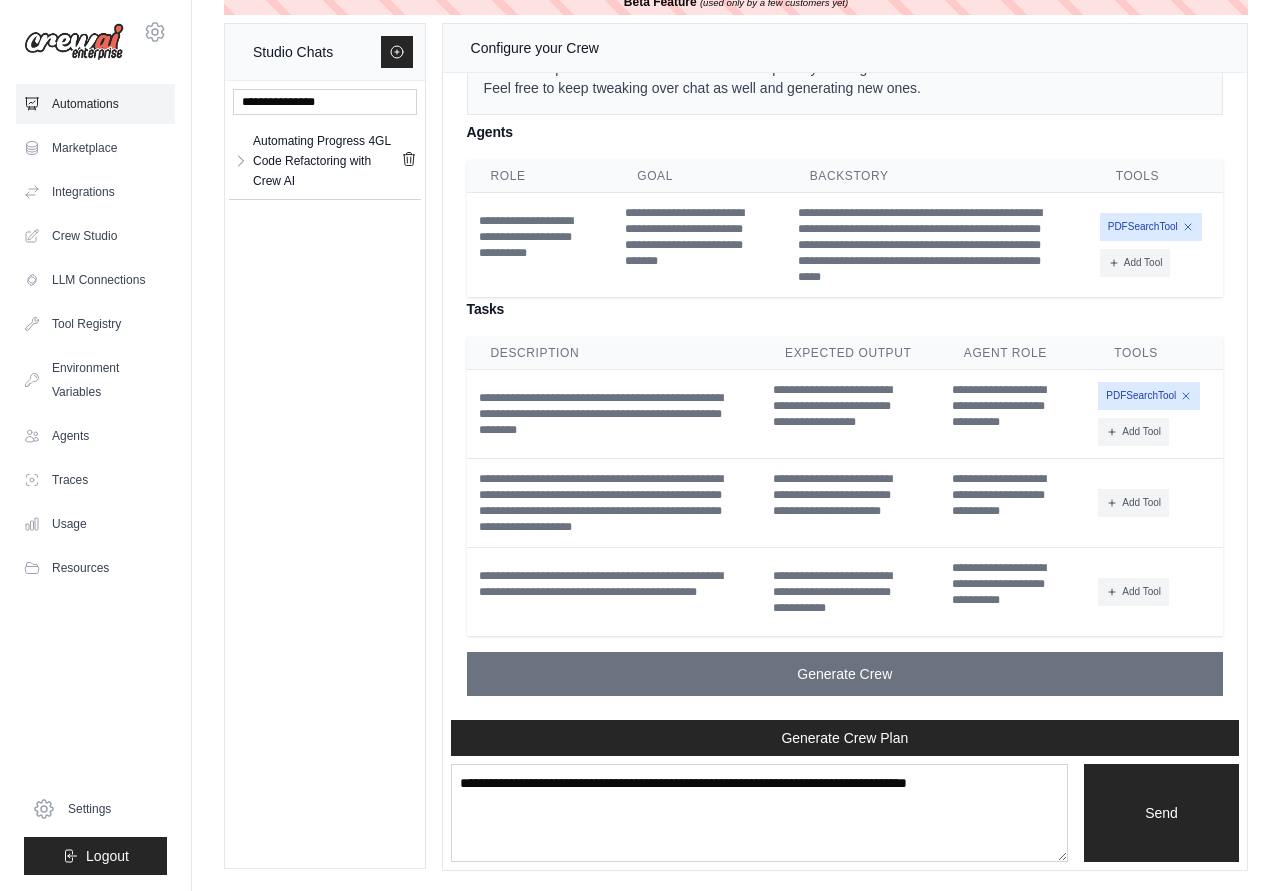 click on "Automations" at bounding box center (95, 104) 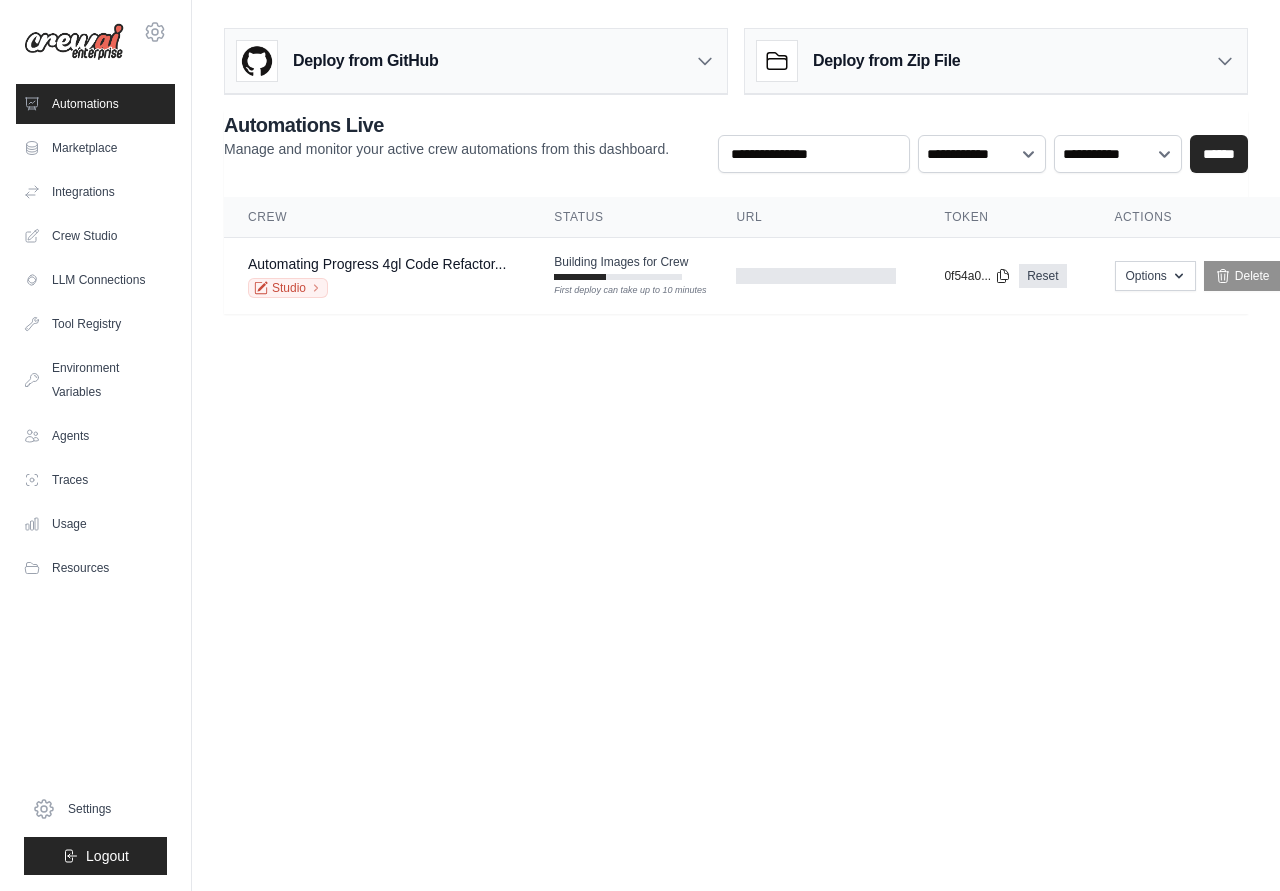 scroll, scrollTop: 0, scrollLeft: 0, axis: both 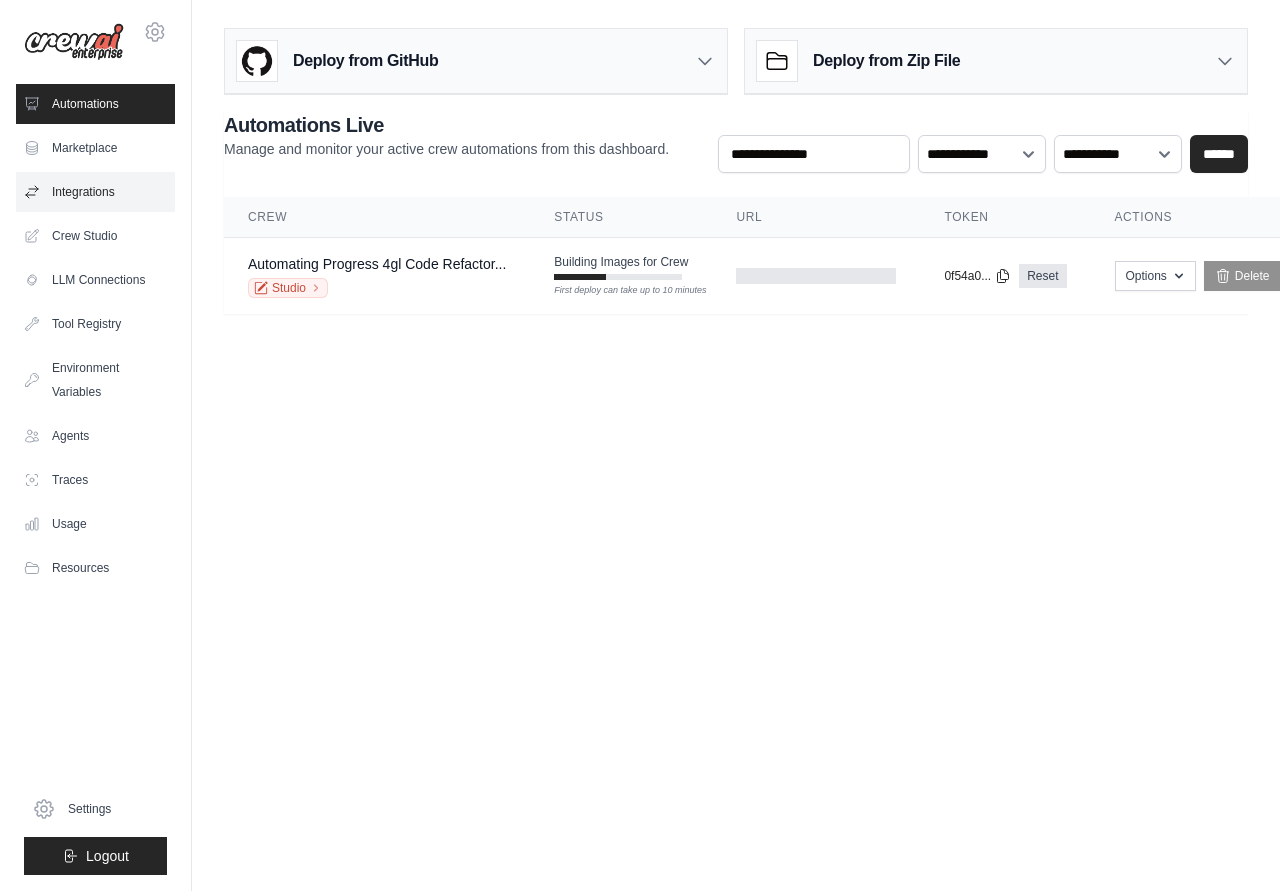 click on "Integrations" at bounding box center [95, 192] 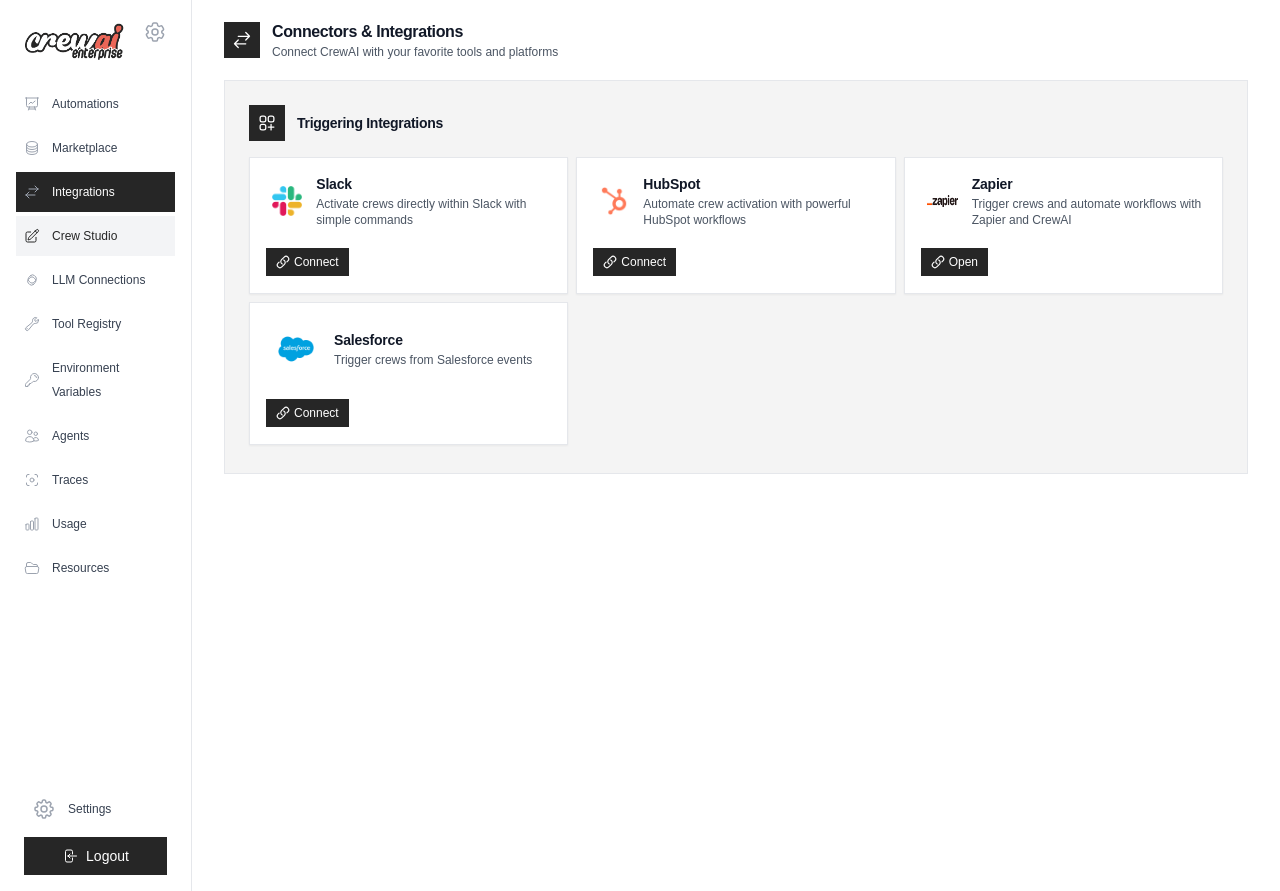 click on "Crew Studio" at bounding box center (95, 236) 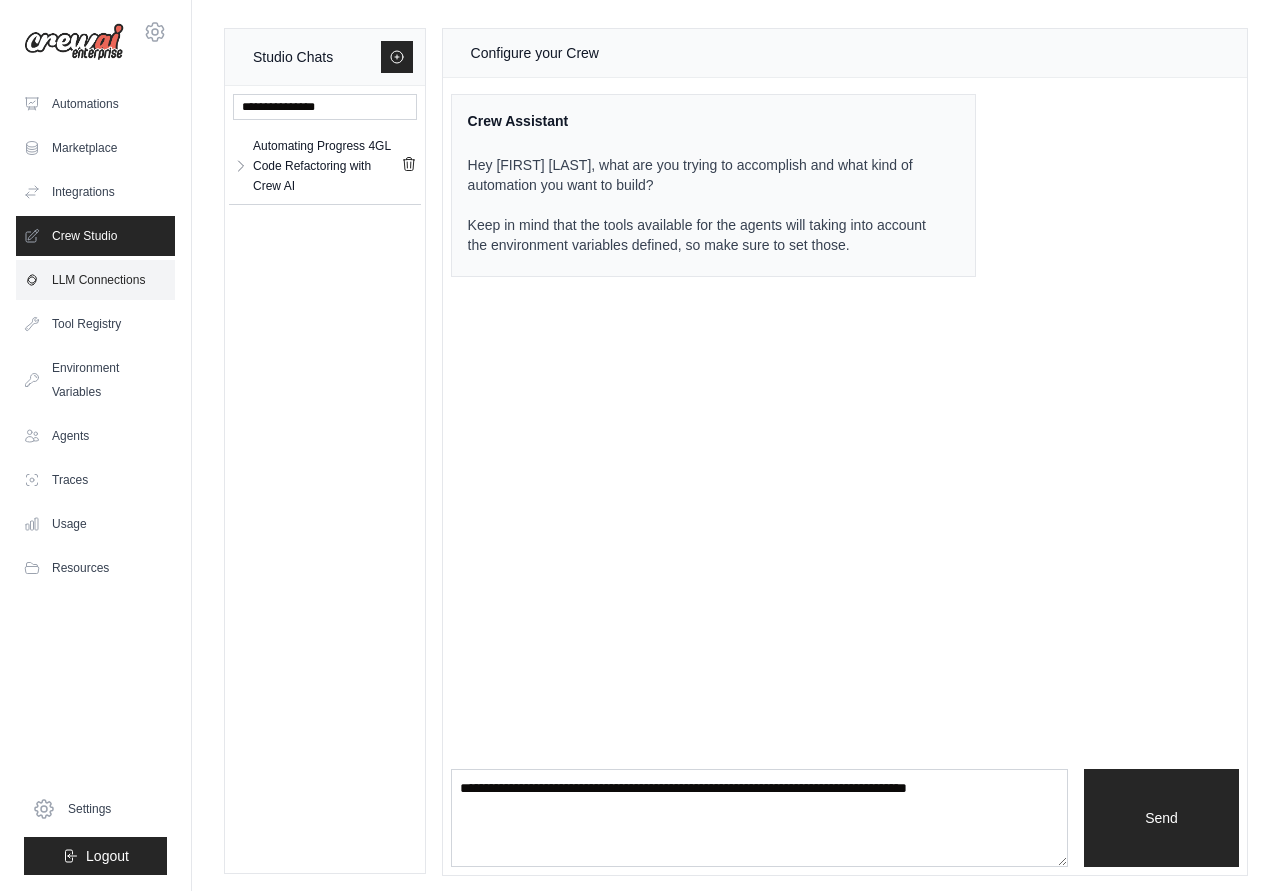 click on "LLM Connections" at bounding box center [95, 280] 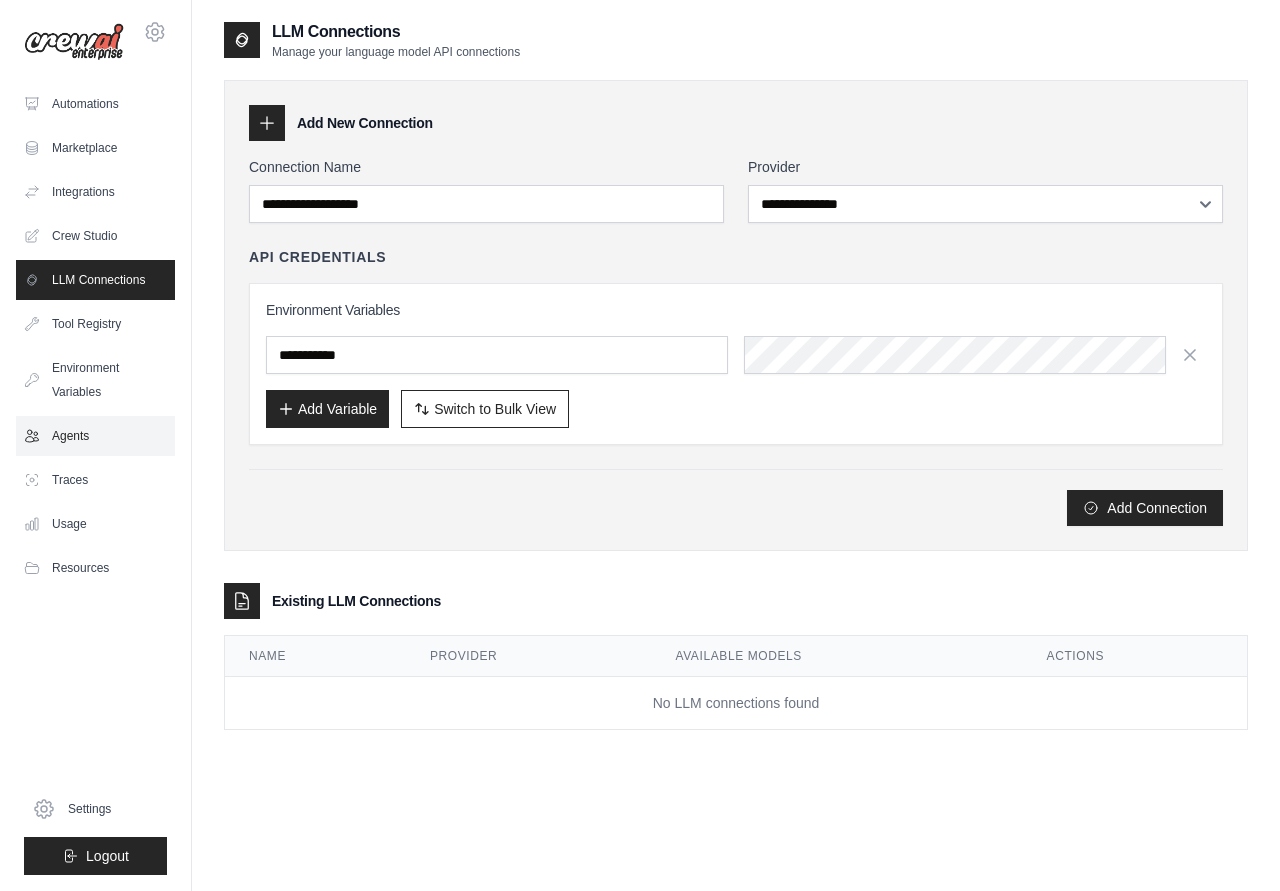 click on "Agents" at bounding box center (95, 436) 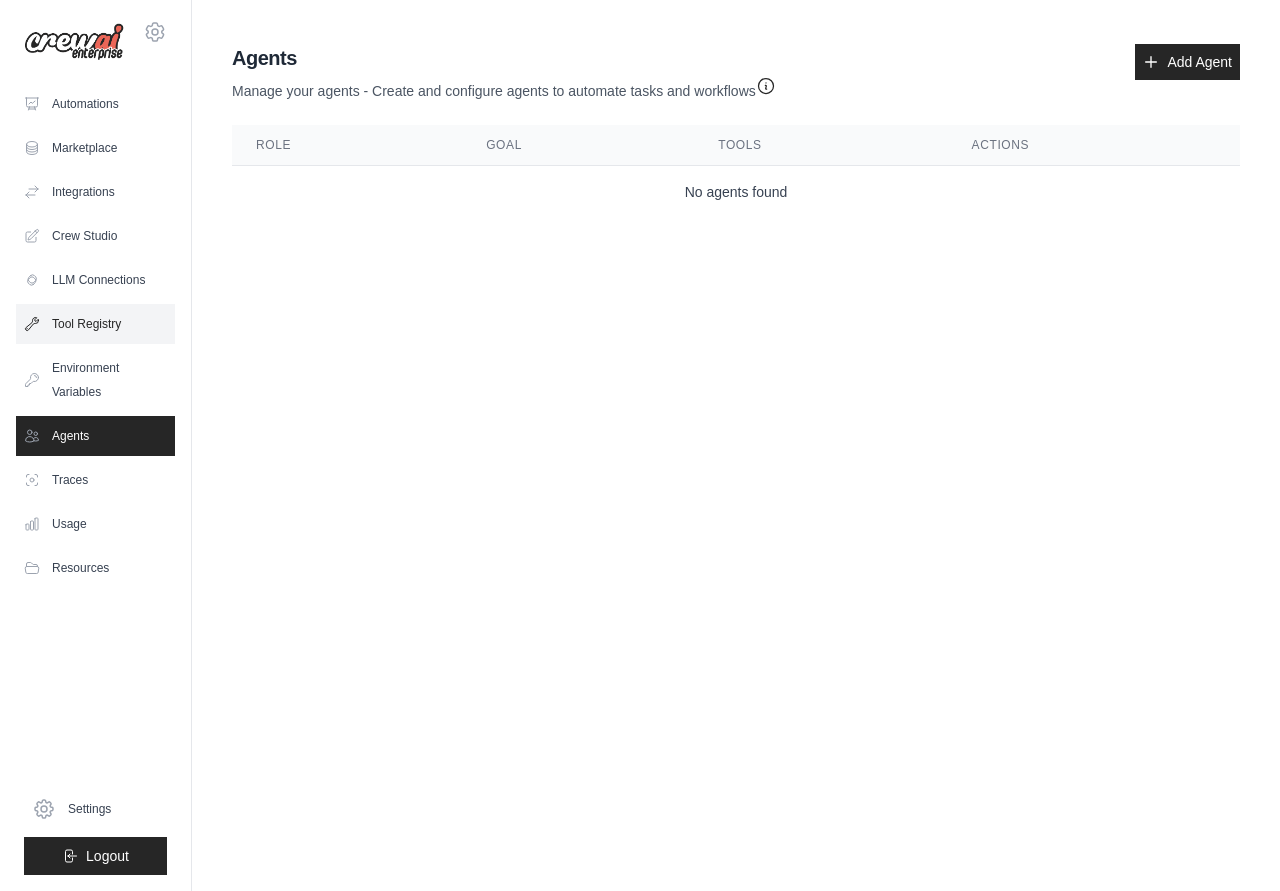 click on "Tool Registry" at bounding box center [95, 324] 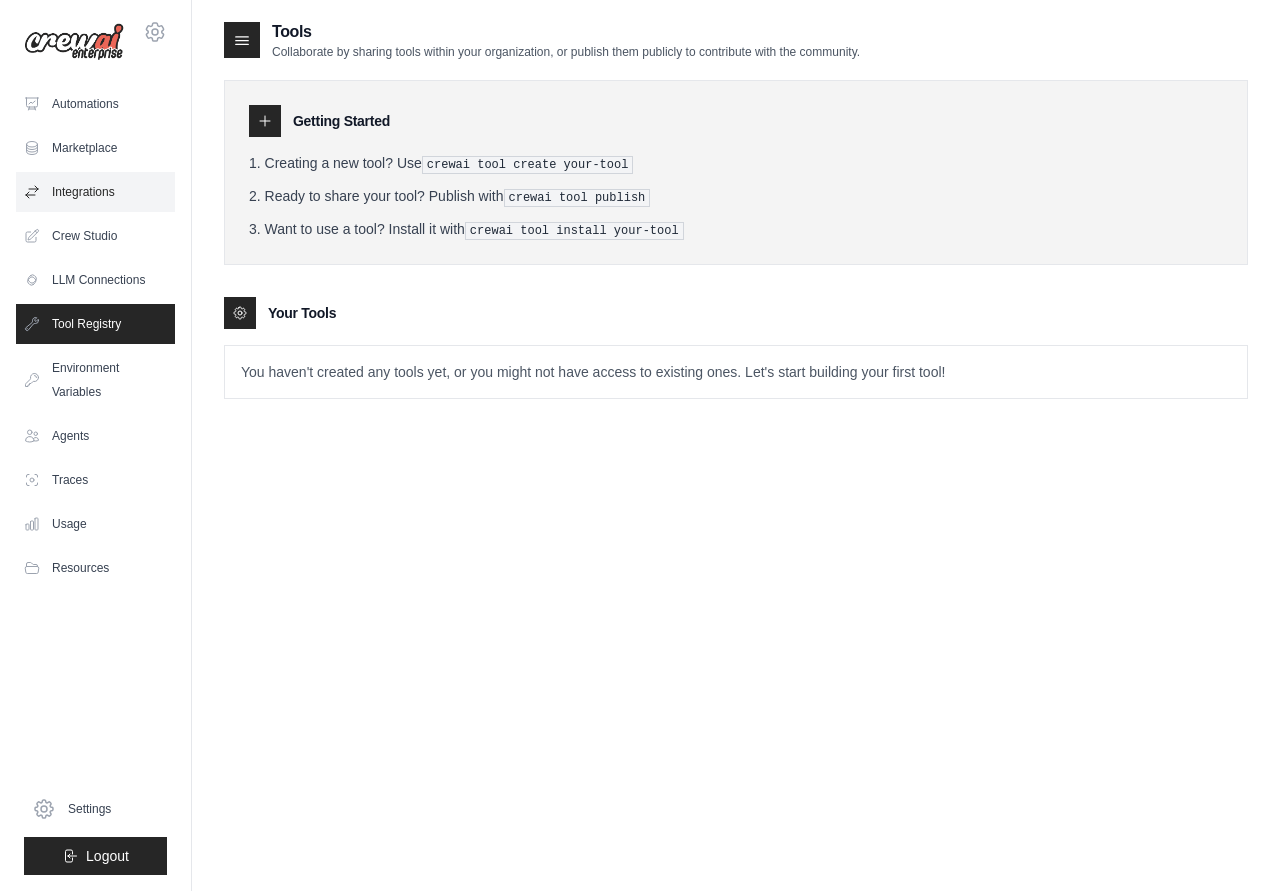 click on "Integrations" at bounding box center [95, 192] 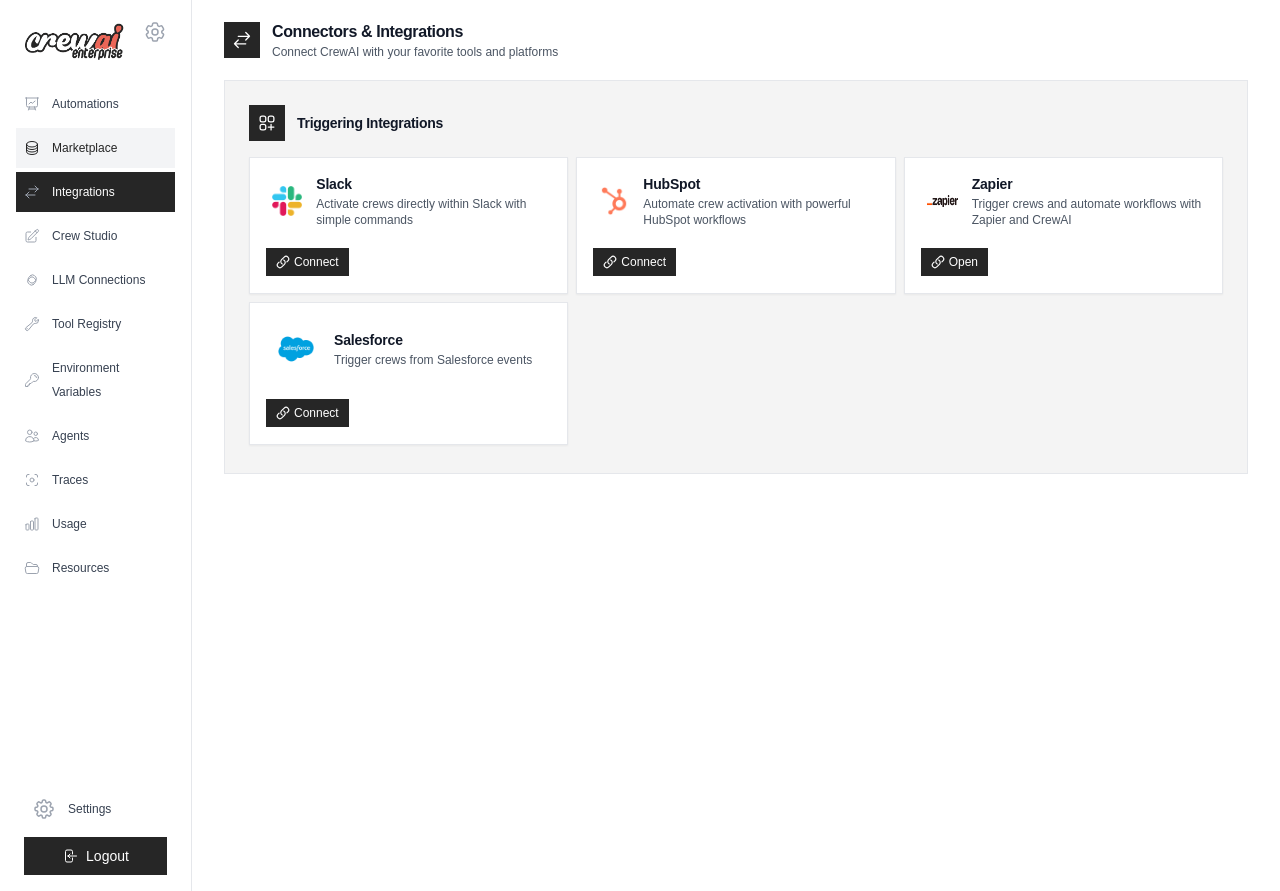 click on "Marketplace" at bounding box center (95, 148) 